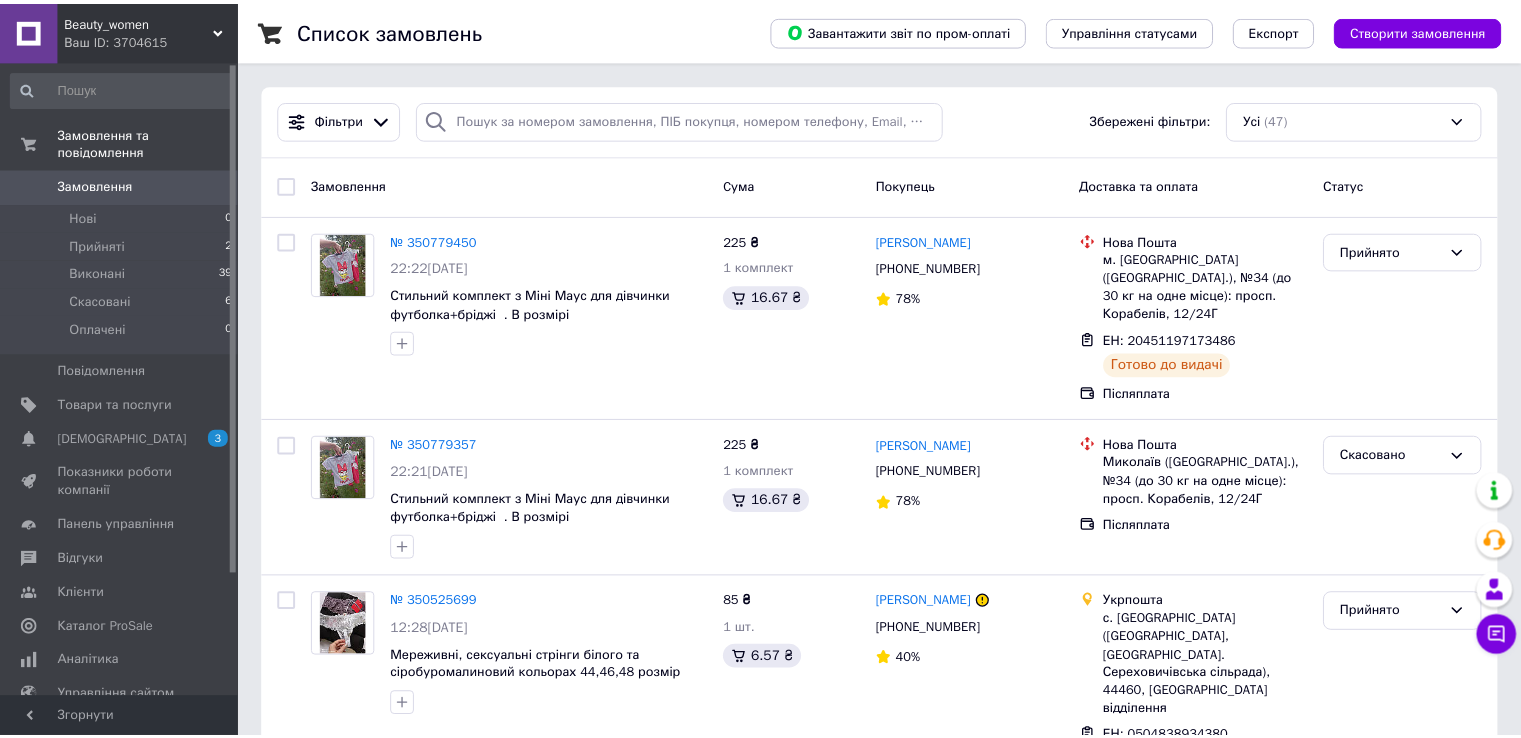 scroll, scrollTop: 0, scrollLeft: 0, axis: both 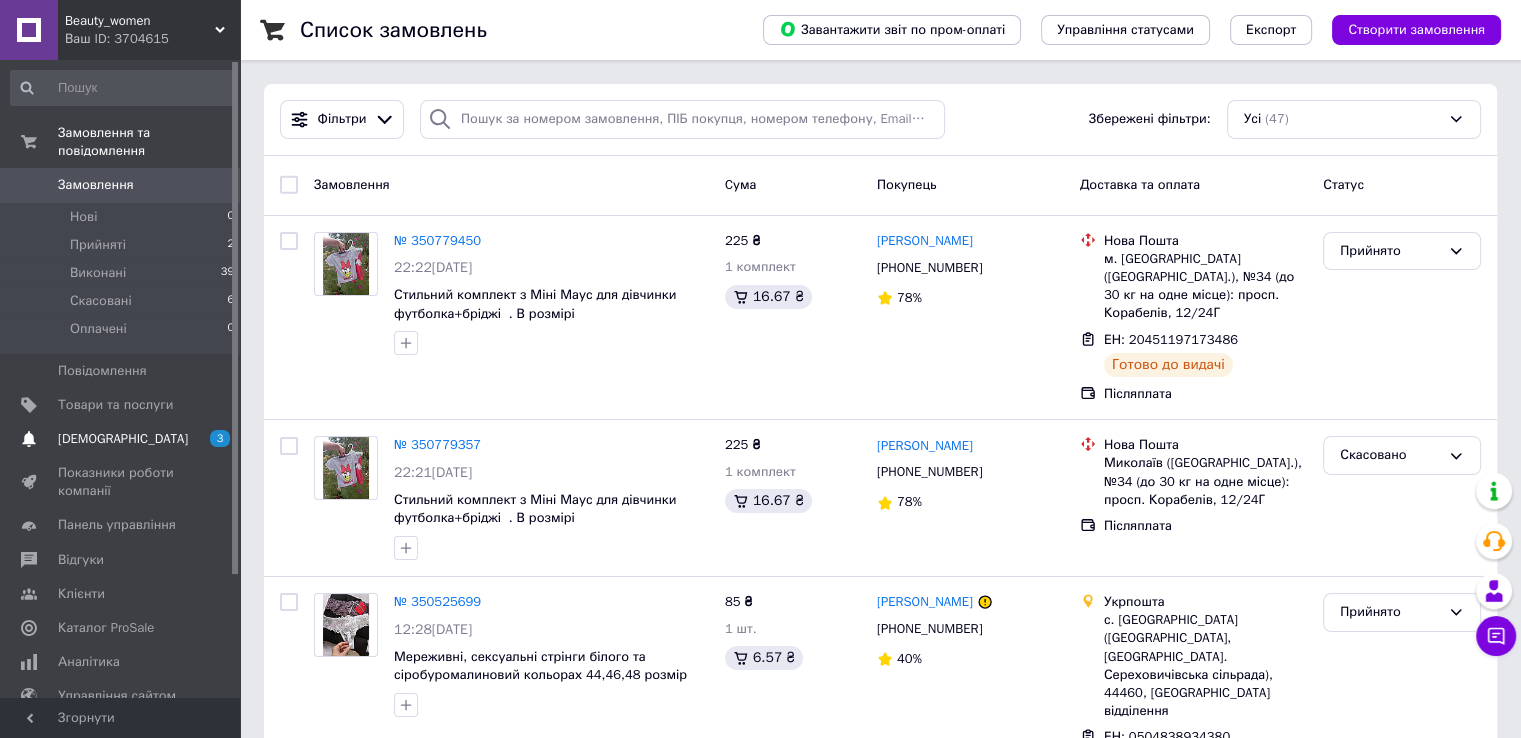 click on "[DEMOGRAPHIC_DATA]" at bounding box center [121, 439] 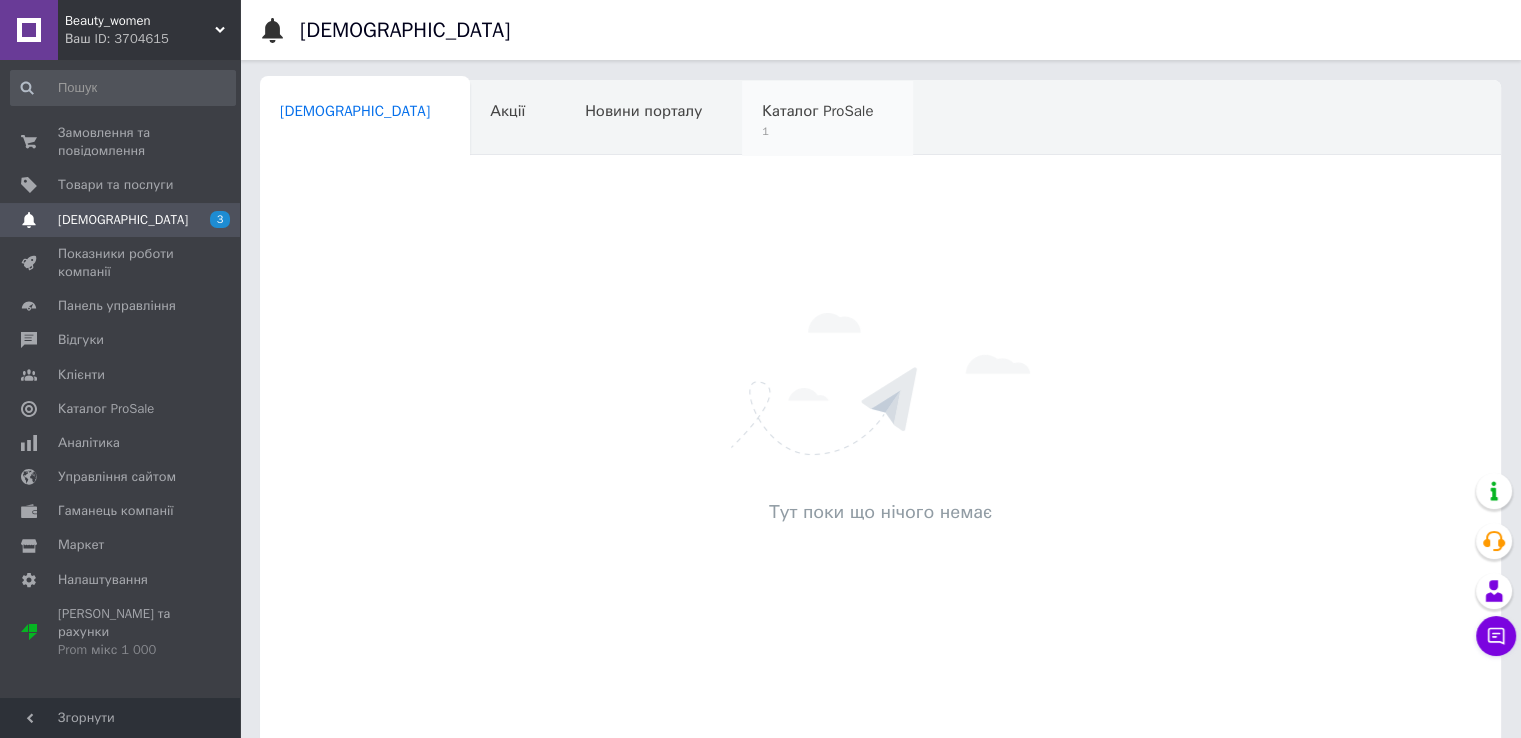 click on "Каталог ProSale" at bounding box center [817, 111] 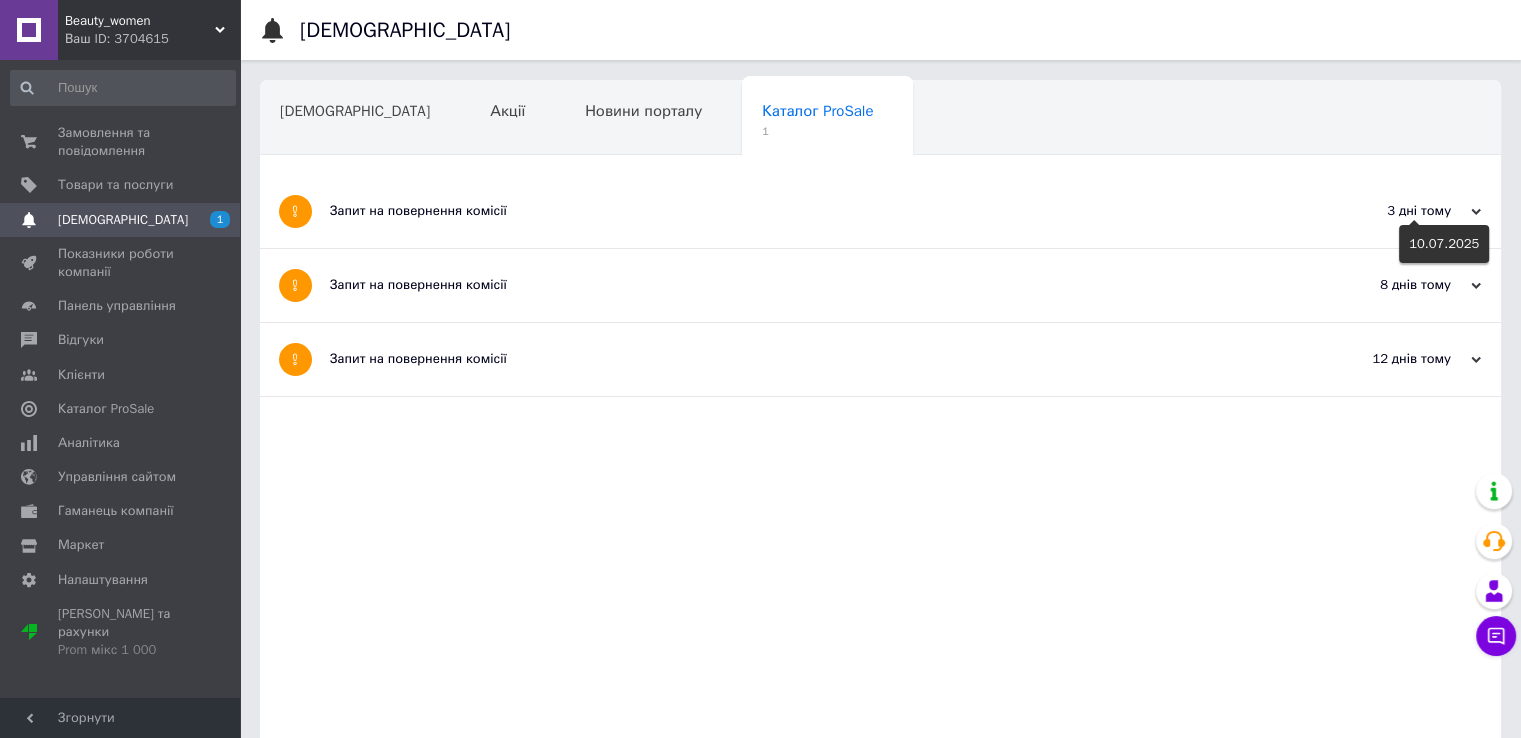 click 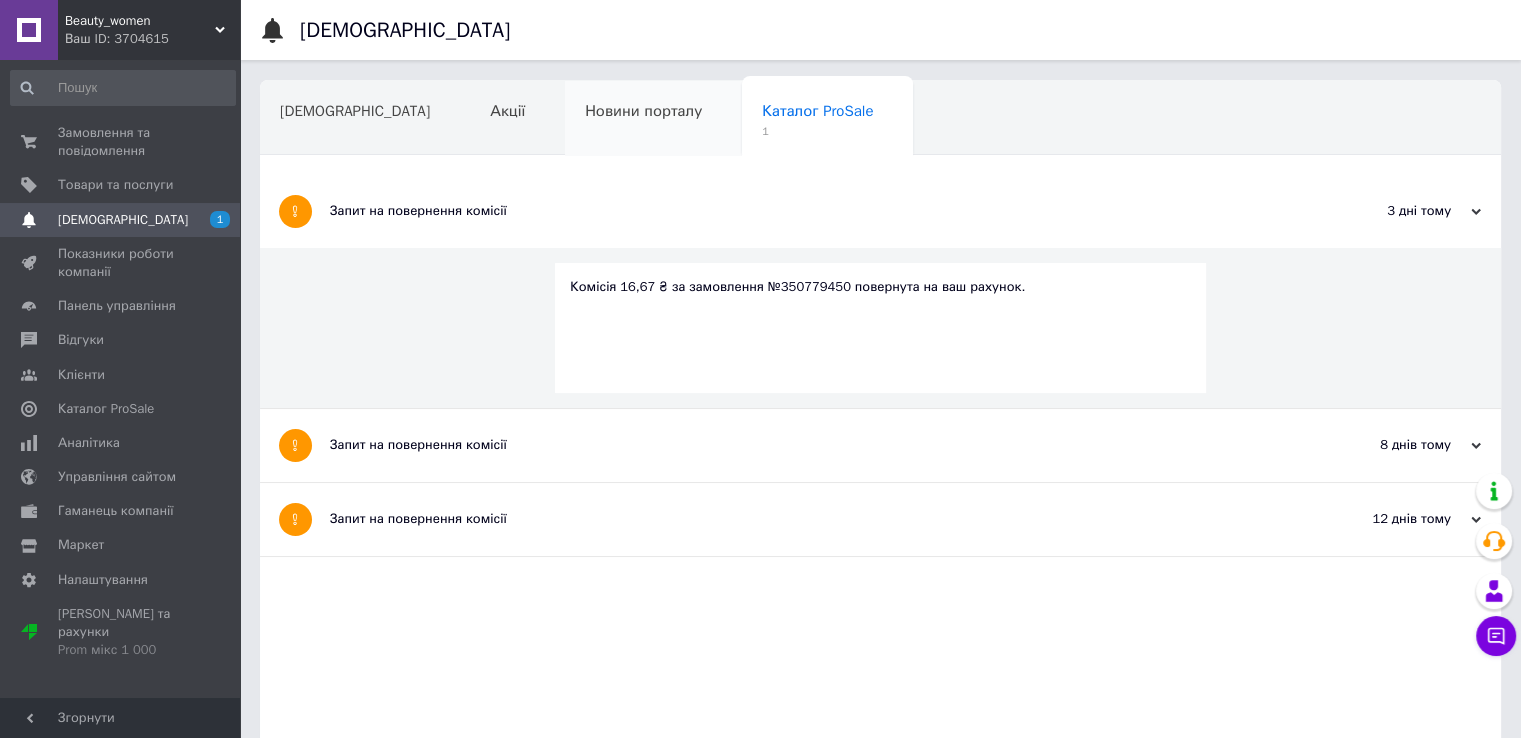 click on "Новини порталу" at bounding box center (643, 111) 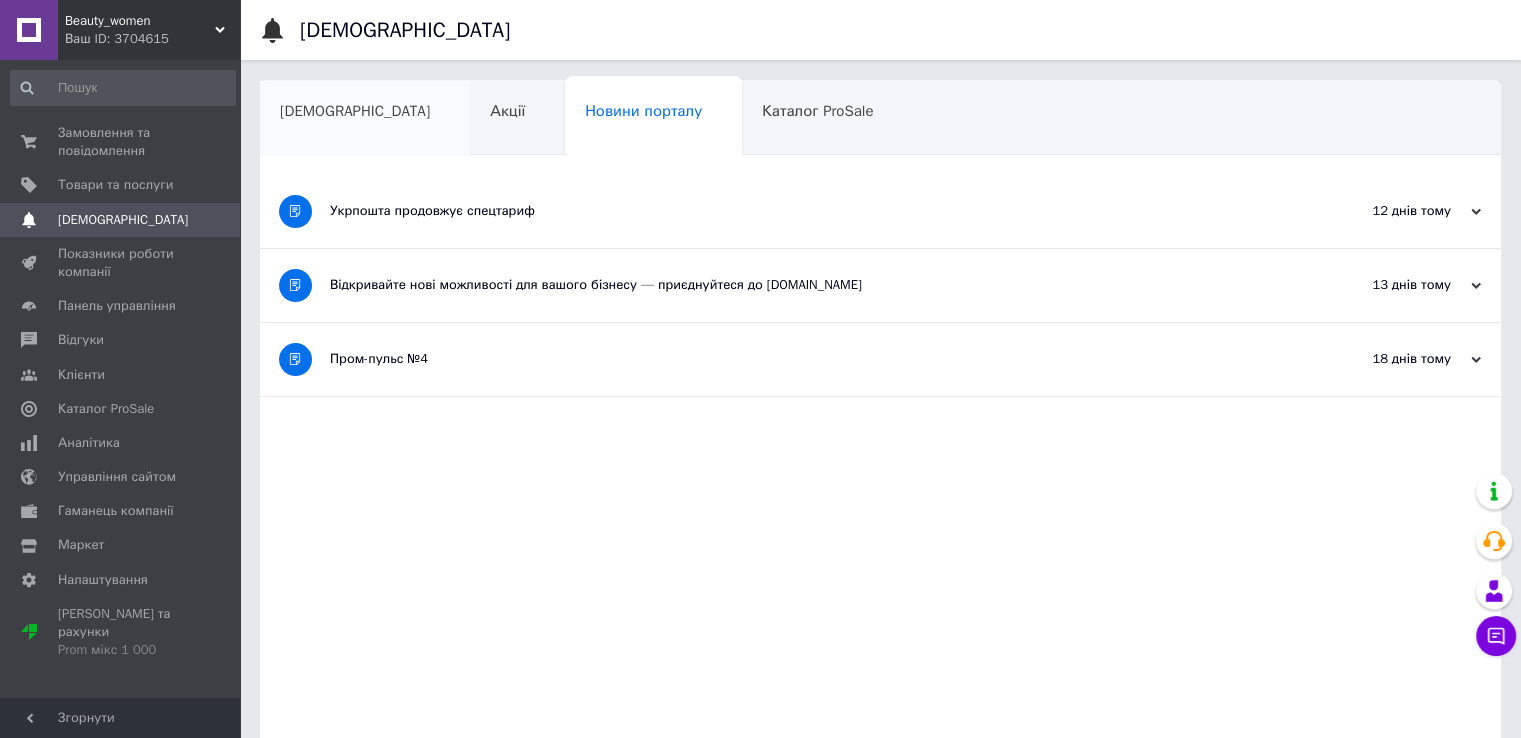 click on "[DEMOGRAPHIC_DATA]" at bounding box center [365, 119] 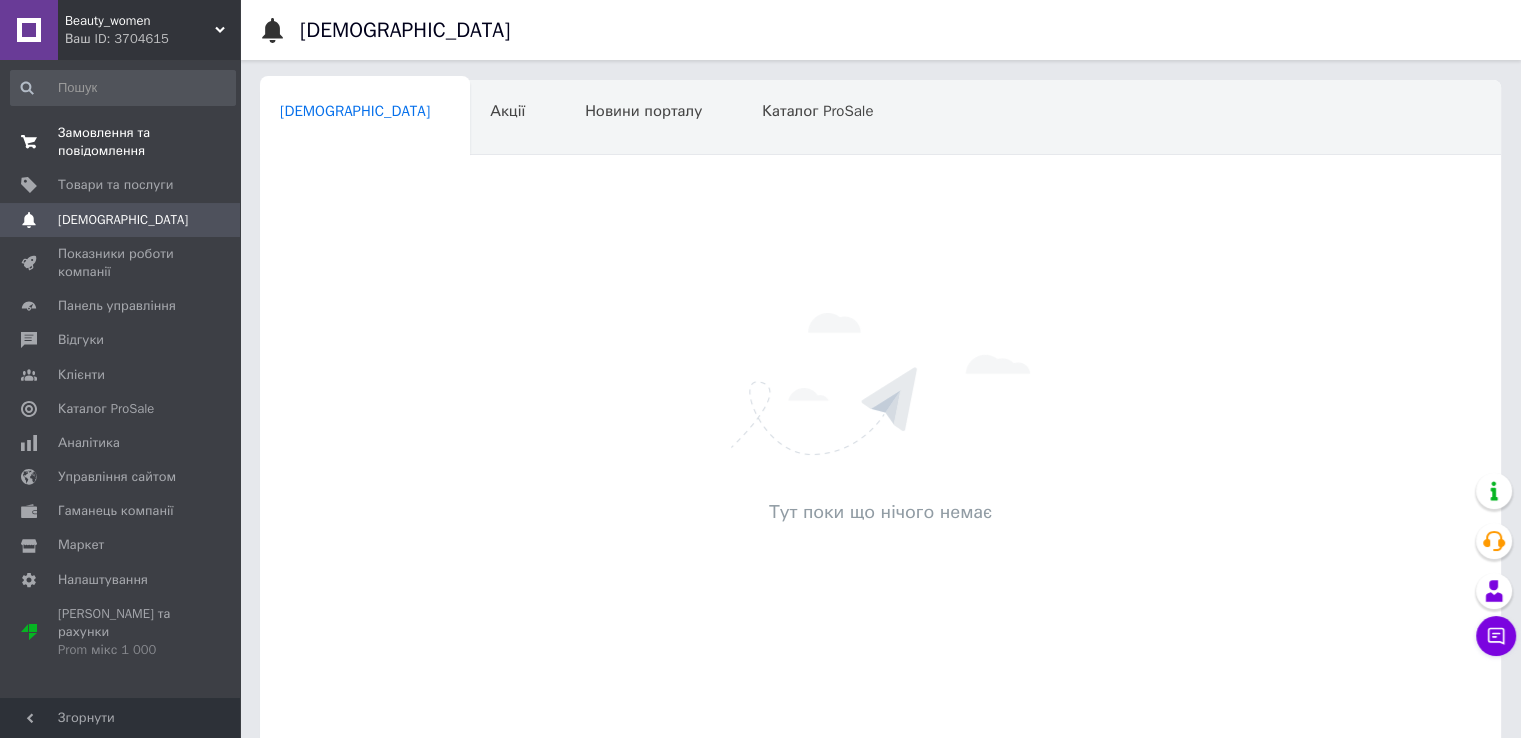 click on "Замовлення та повідомлення" at bounding box center [121, 142] 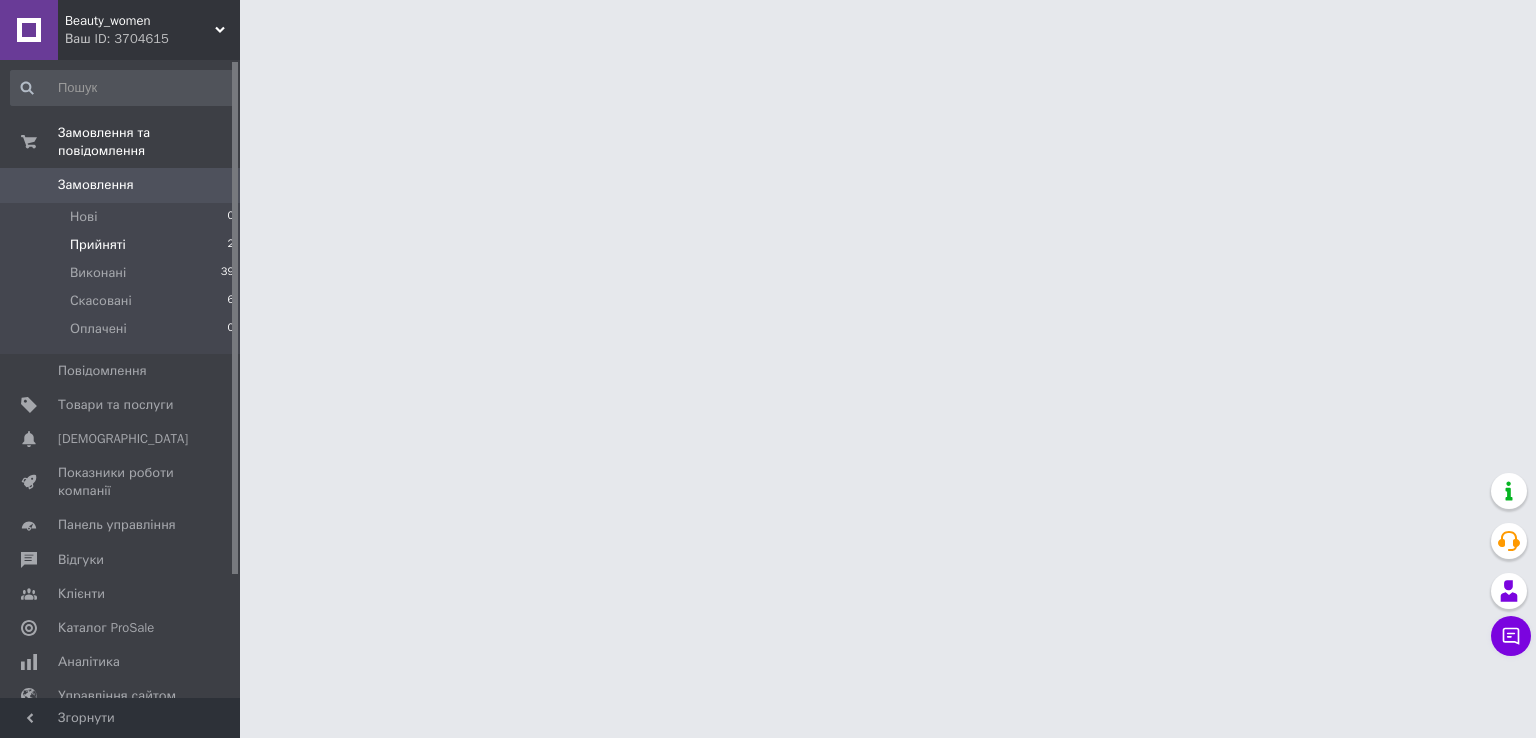 click on "Прийняті 2" at bounding box center (123, 245) 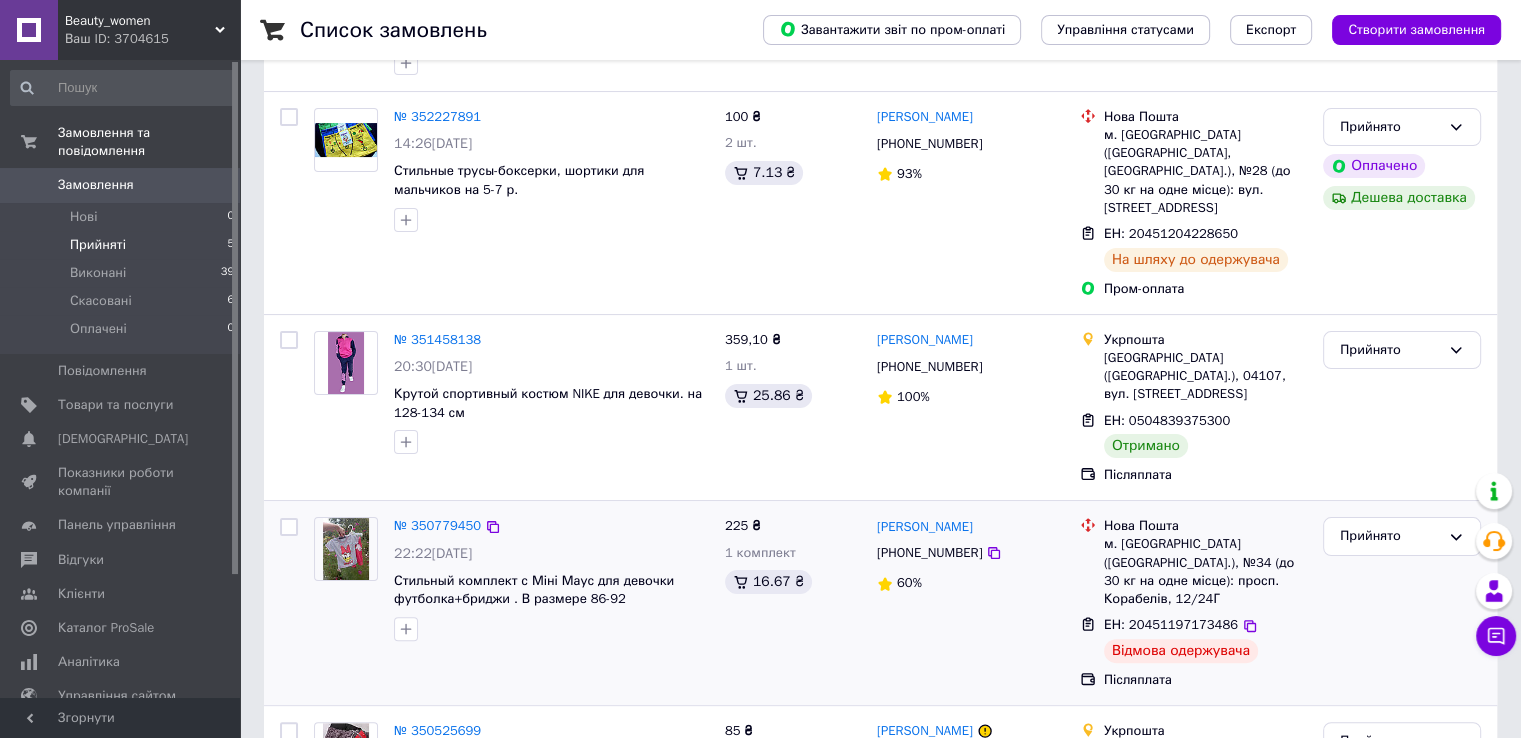 scroll, scrollTop: 400, scrollLeft: 0, axis: vertical 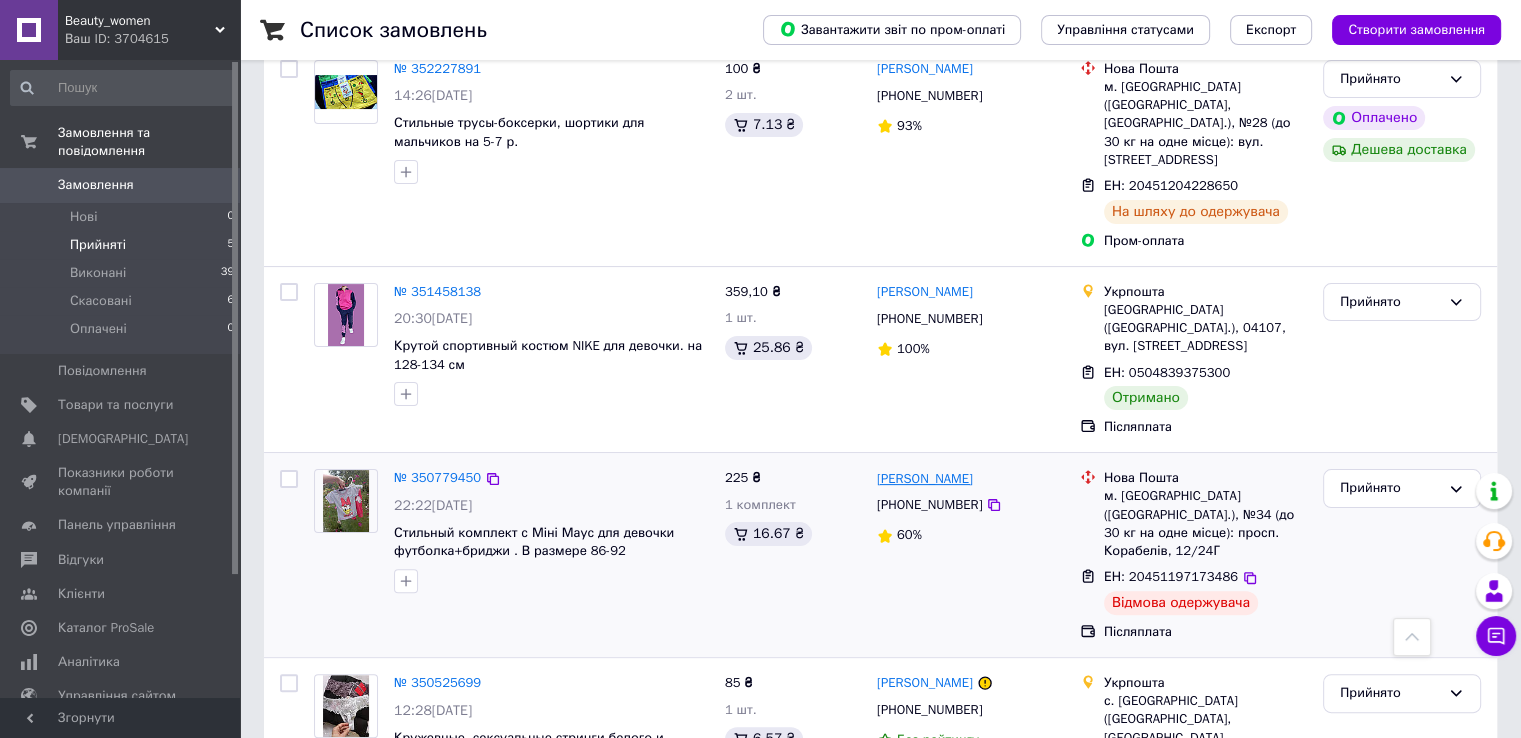 click on "[PERSON_NAME]" at bounding box center [925, 479] 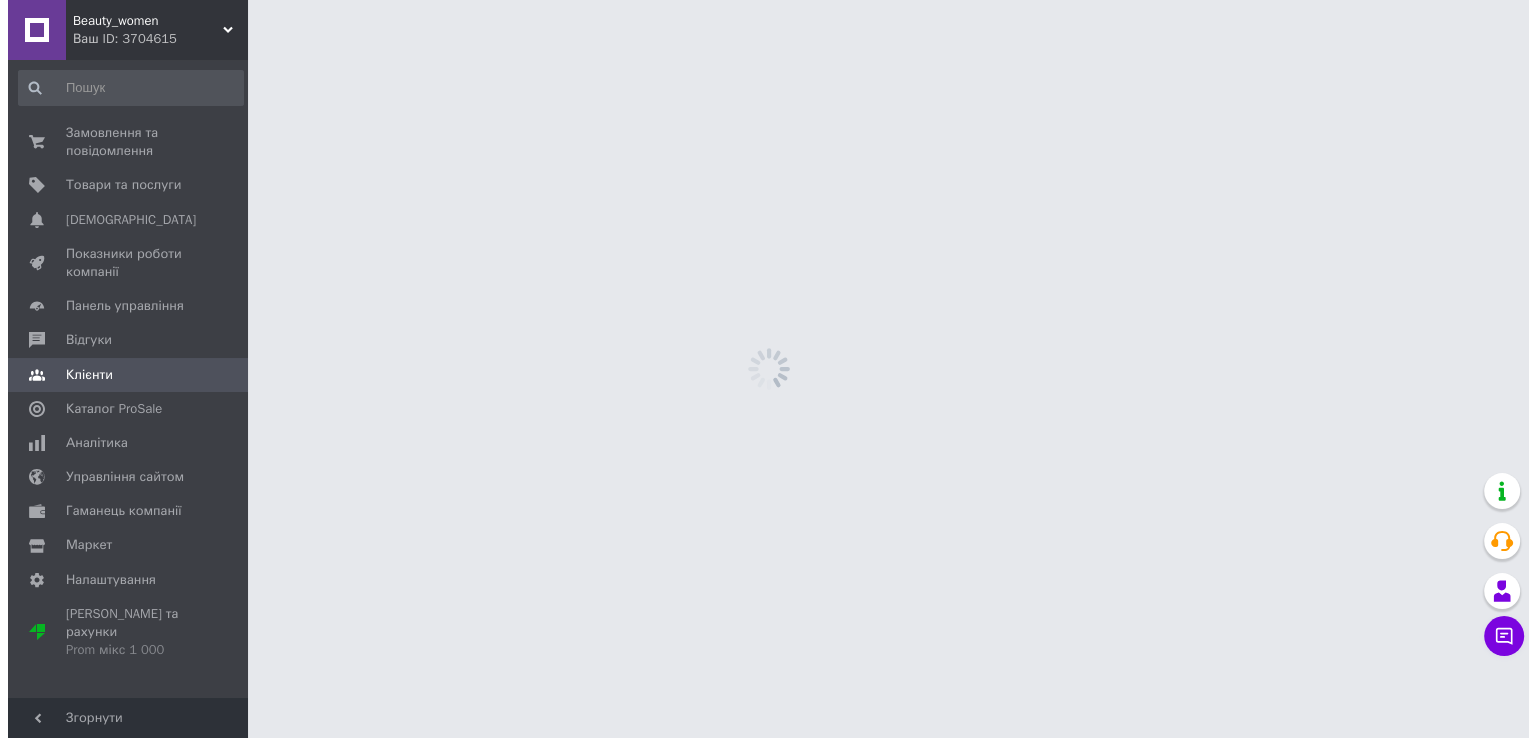 scroll, scrollTop: 0, scrollLeft: 0, axis: both 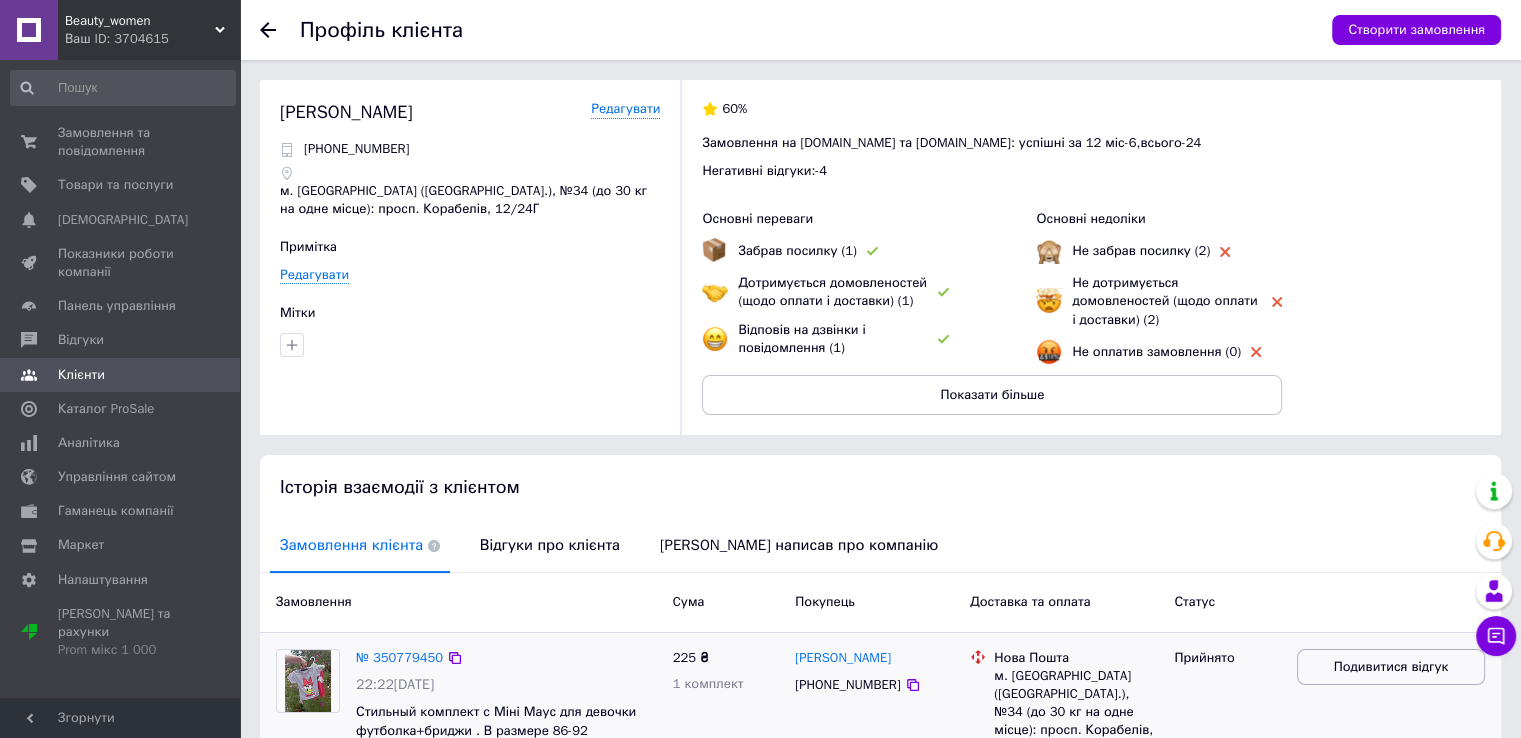 click on "Подивитися відгук" at bounding box center [1391, 667] 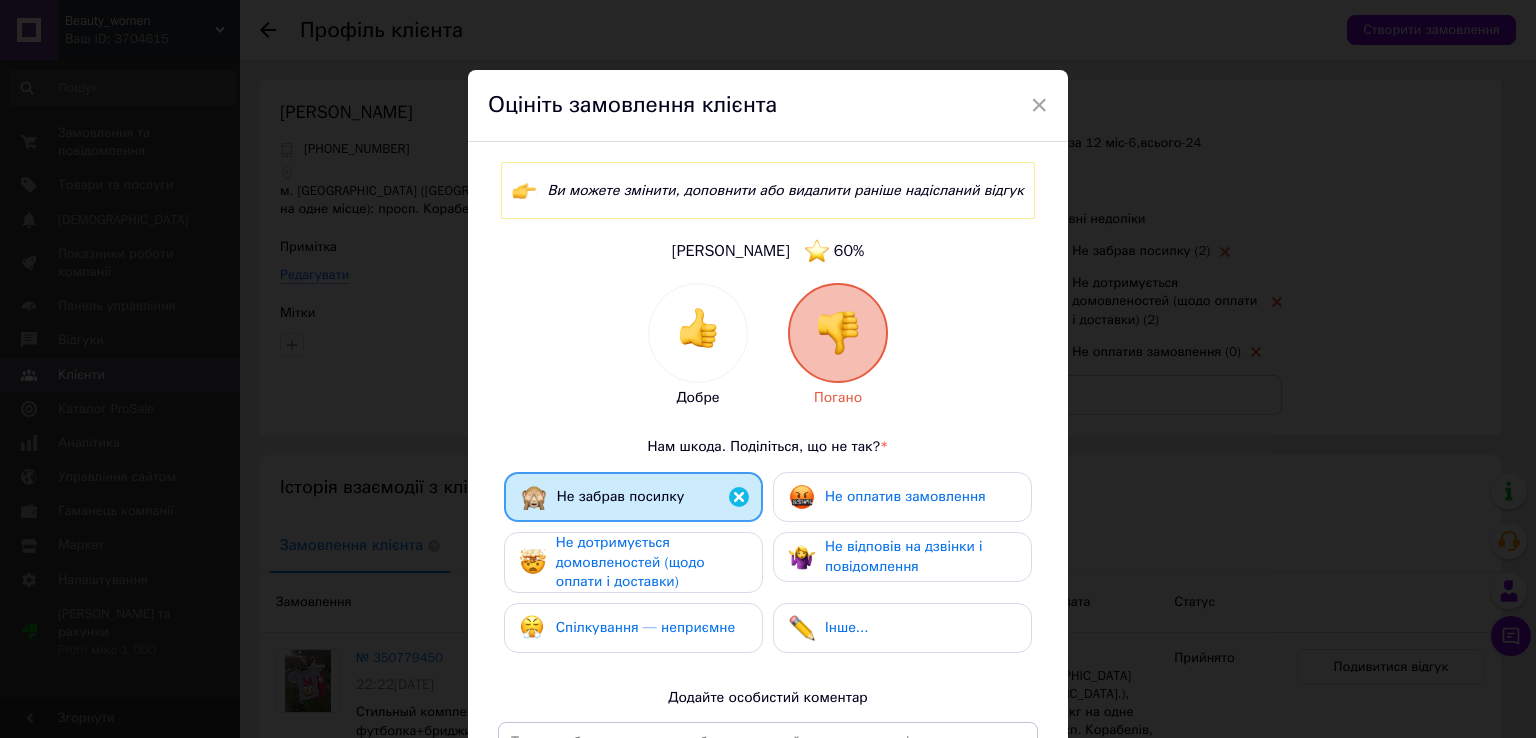 click on "Інше..." at bounding box center (902, 628) 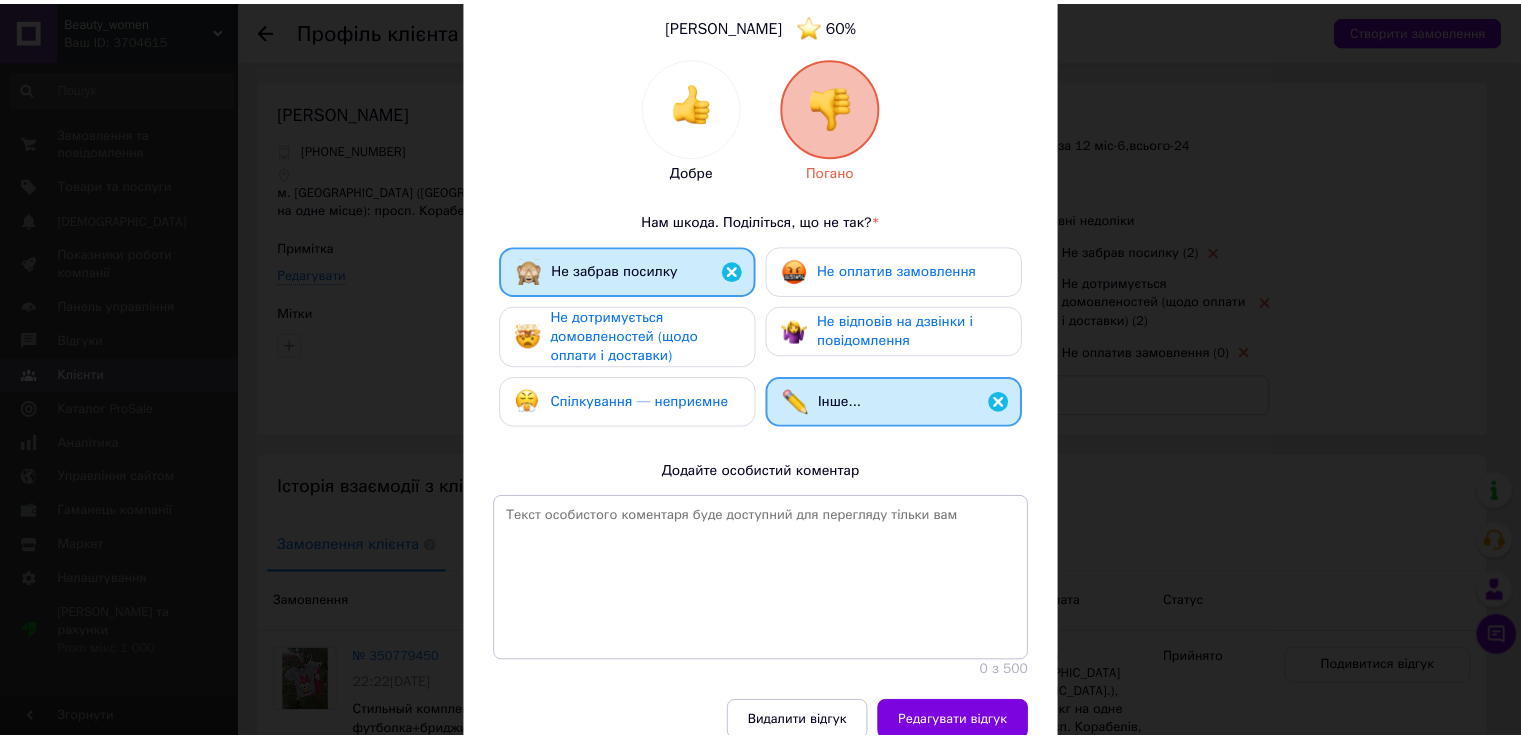 scroll, scrollTop: 300, scrollLeft: 0, axis: vertical 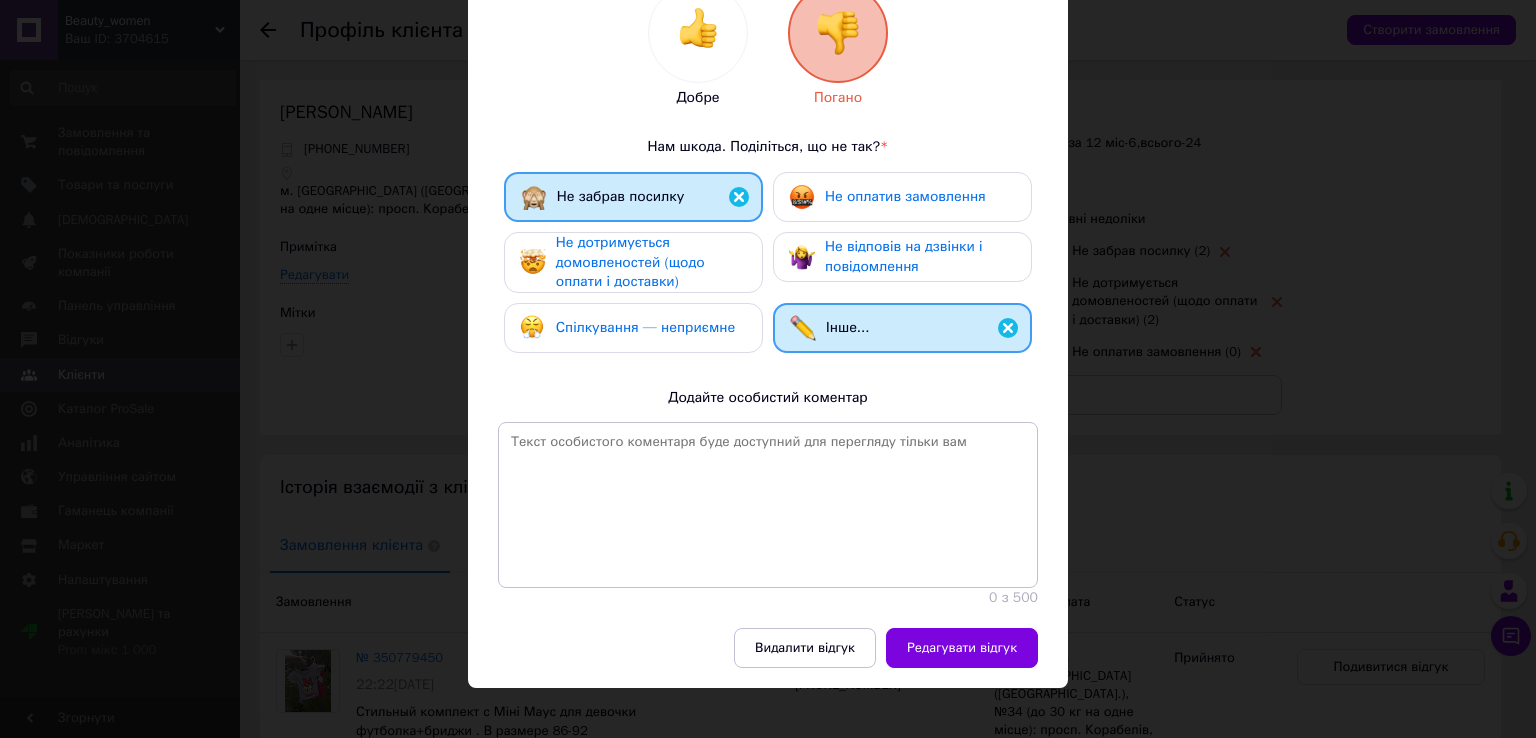 click on "Не дотримується домовленостей (щодо оплати і доставки)" at bounding box center (630, 262) 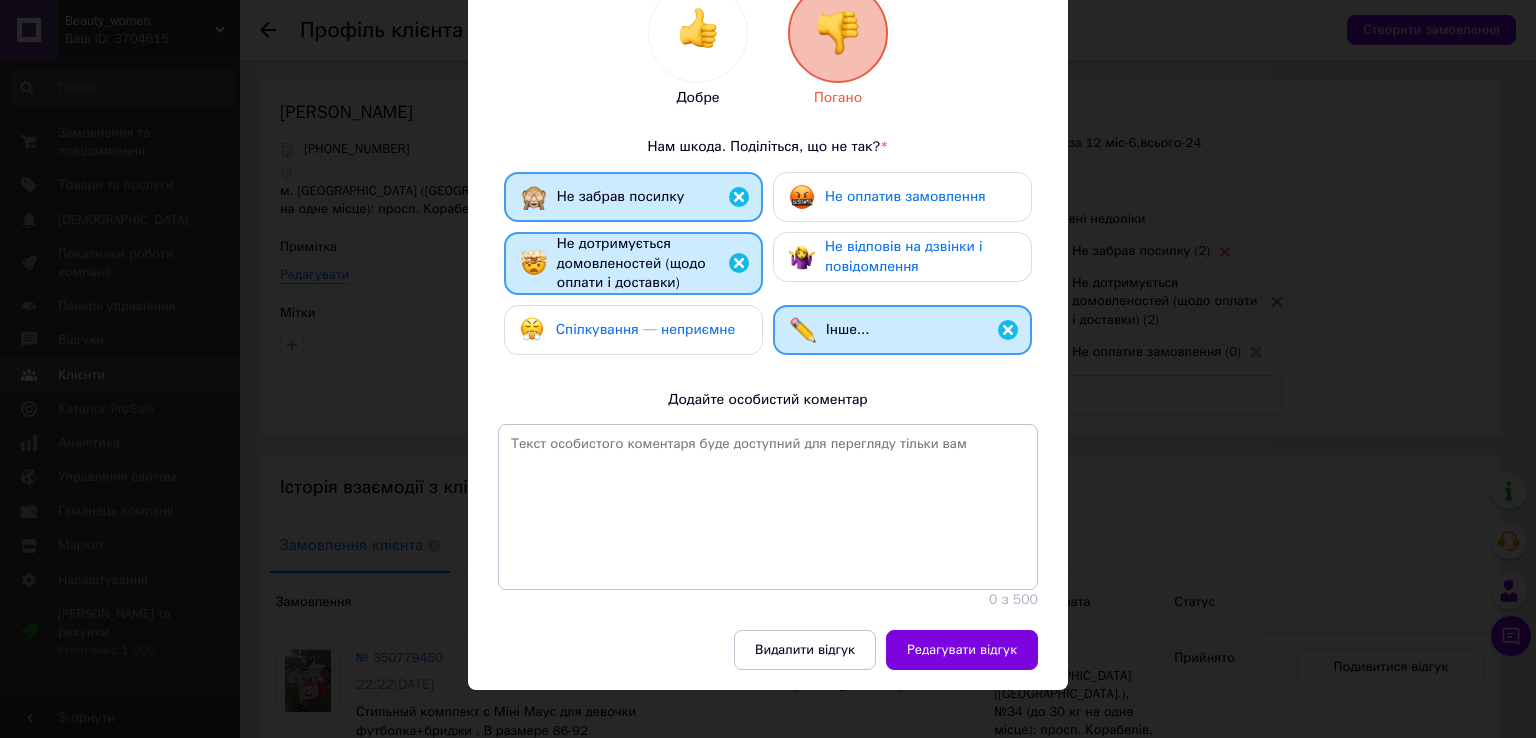 click on "Спілкування — неприємне" at bounding box center (645, 329) 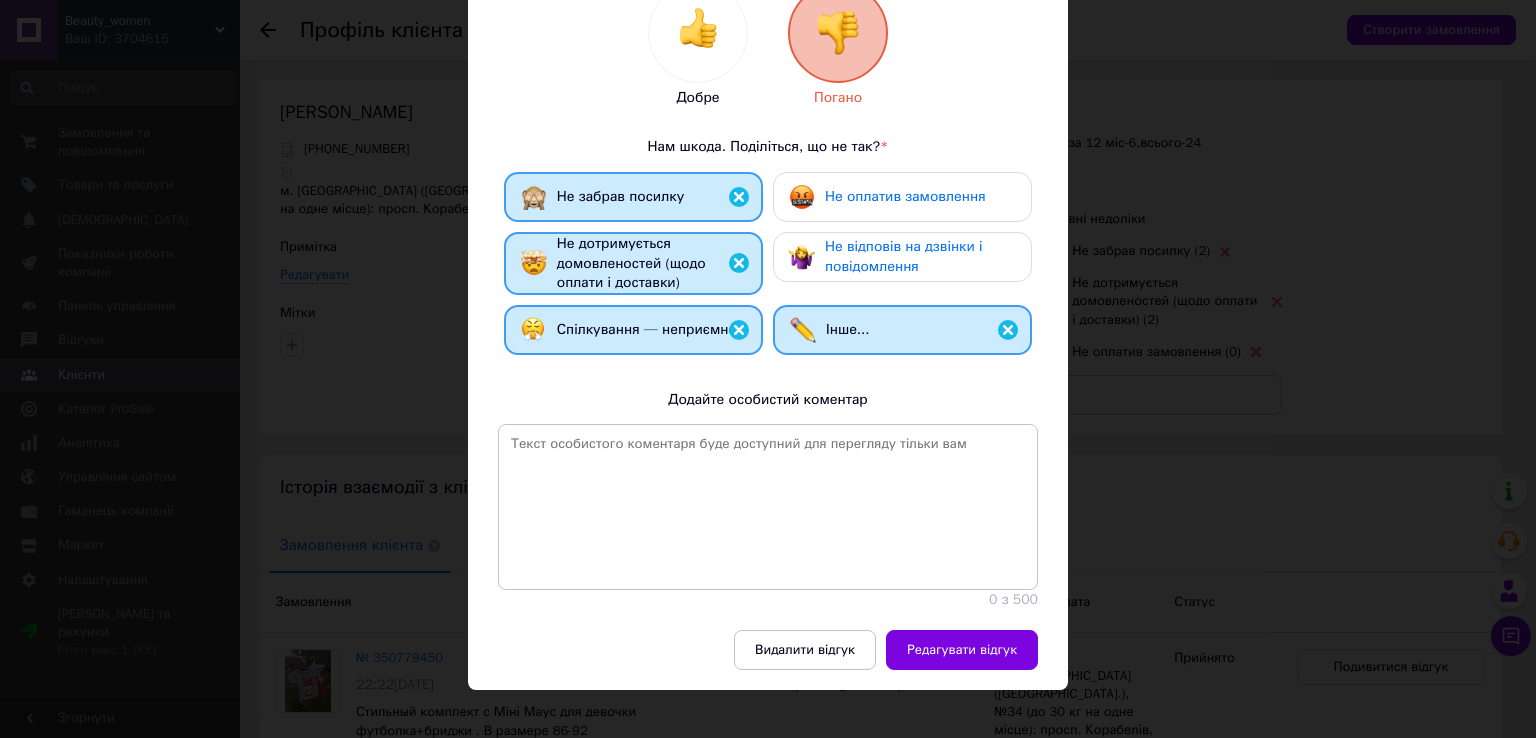 click on "Не оплатив замовлення" at bounding box center (905, 196) 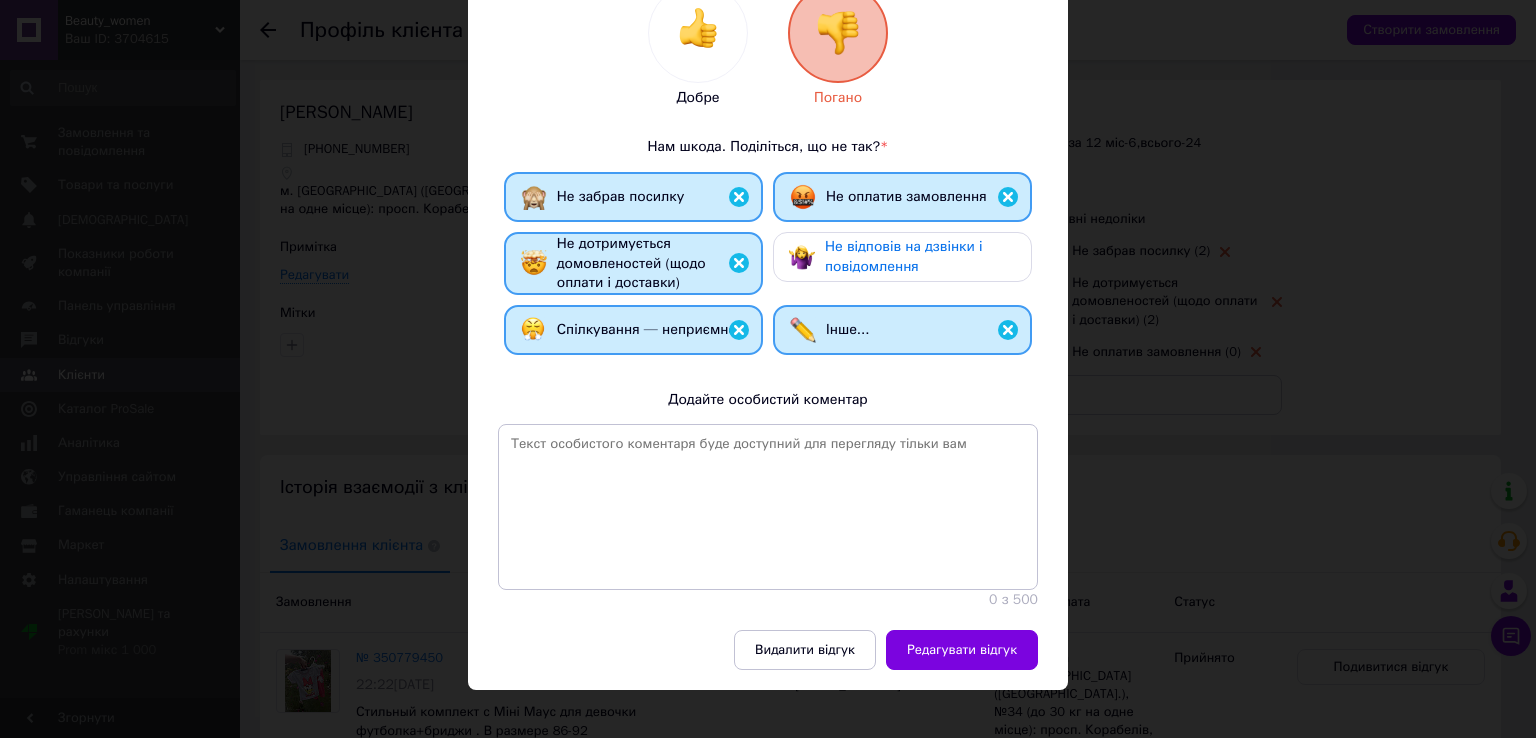 click on "Не відповів на дзвінки і повідомлення" at bounding box center (920, 256) 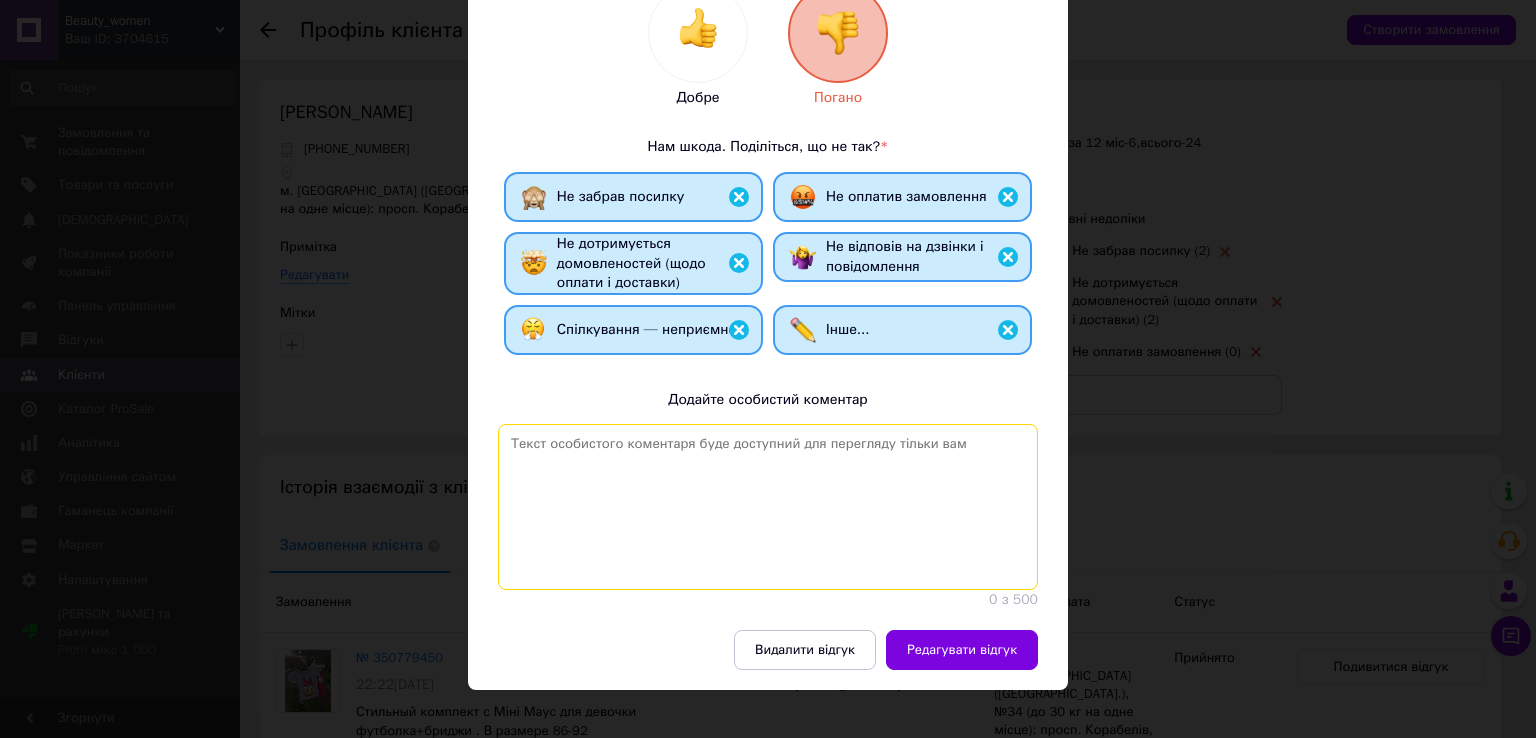 click at bounding box center (768, 507) 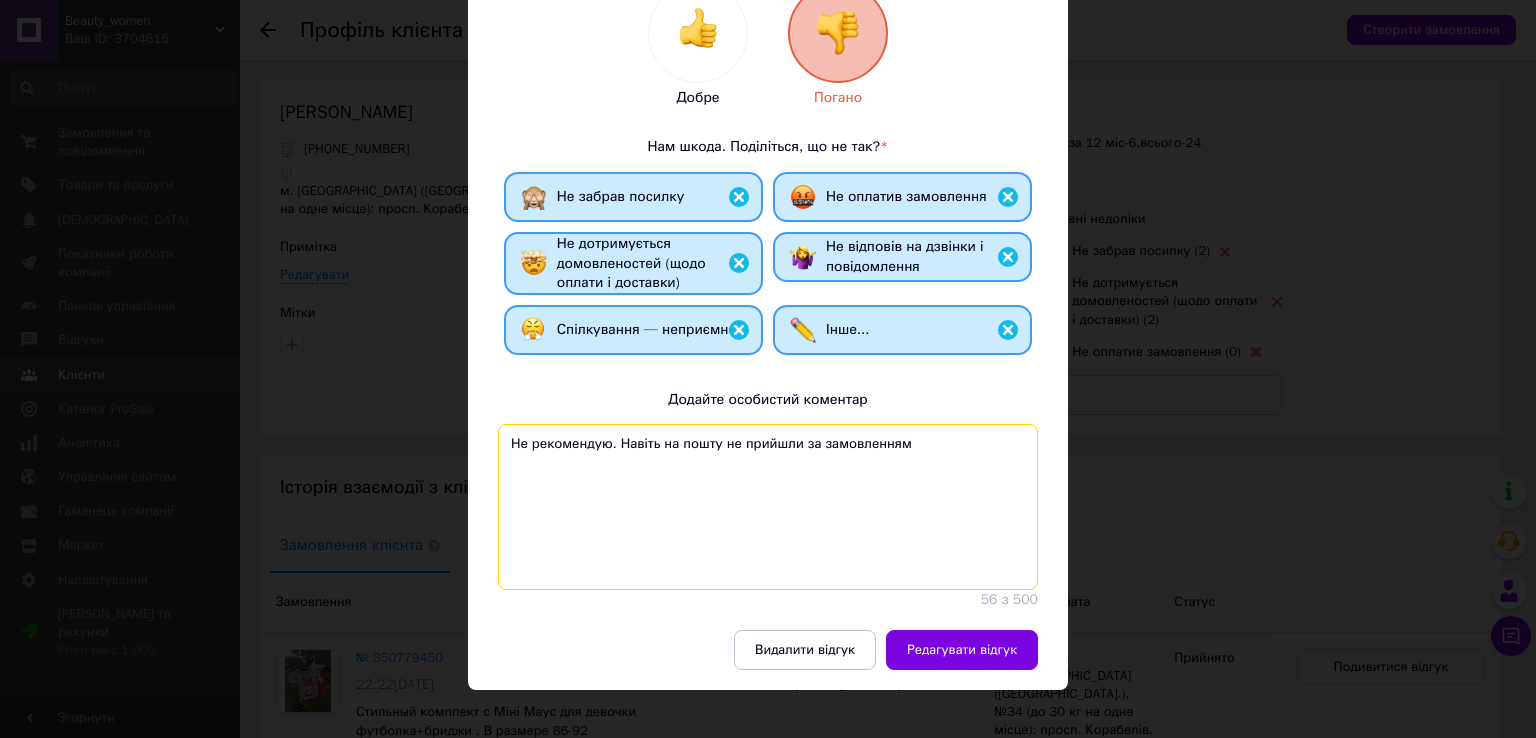 type on "Не рекомендую. Навіть на пошту не прийшли за замовленням." 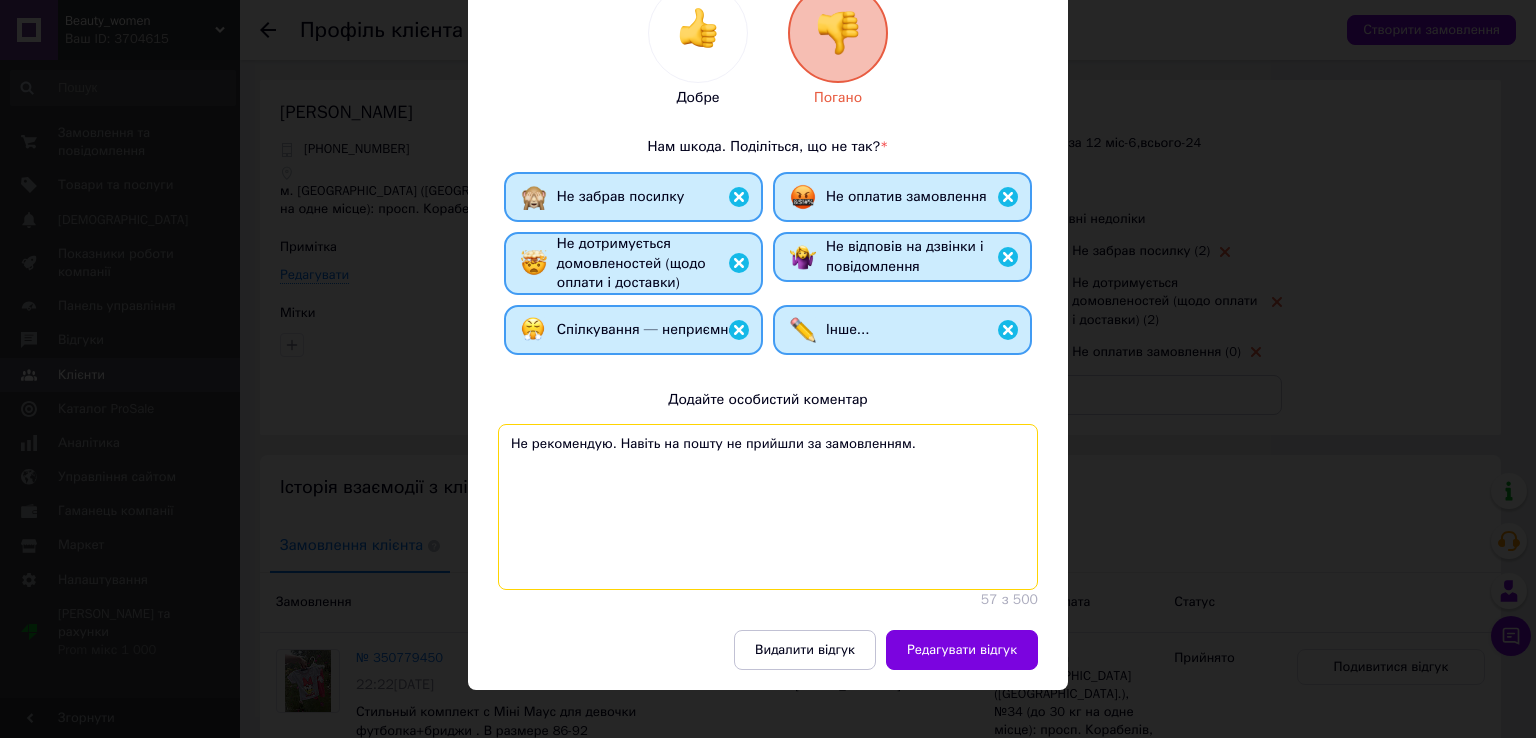 drag, startPoint x: 906, startPoint y: 443, endPoint x: 500, endPoint y: 446, distance: 406.01108 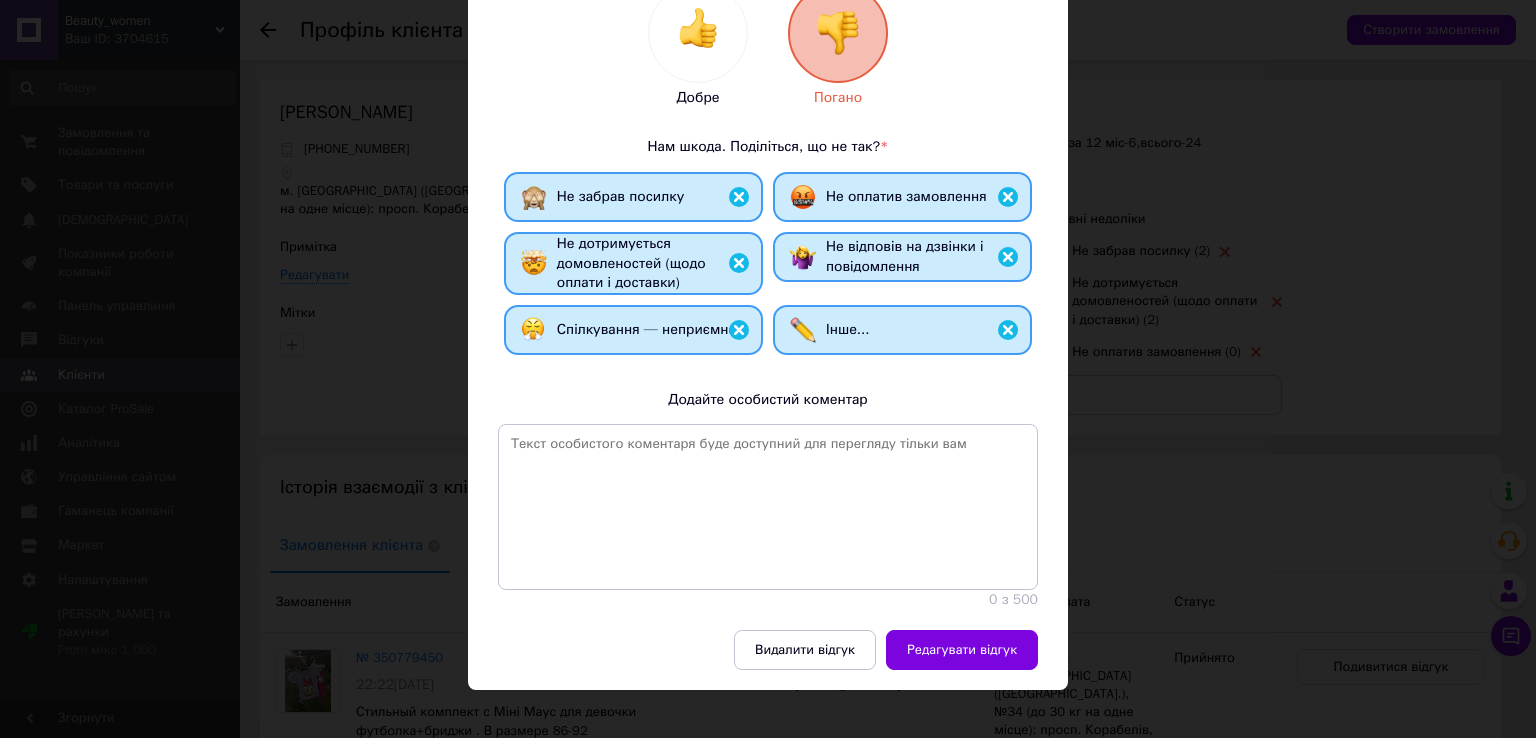 click at bounding box center (1008, 330) 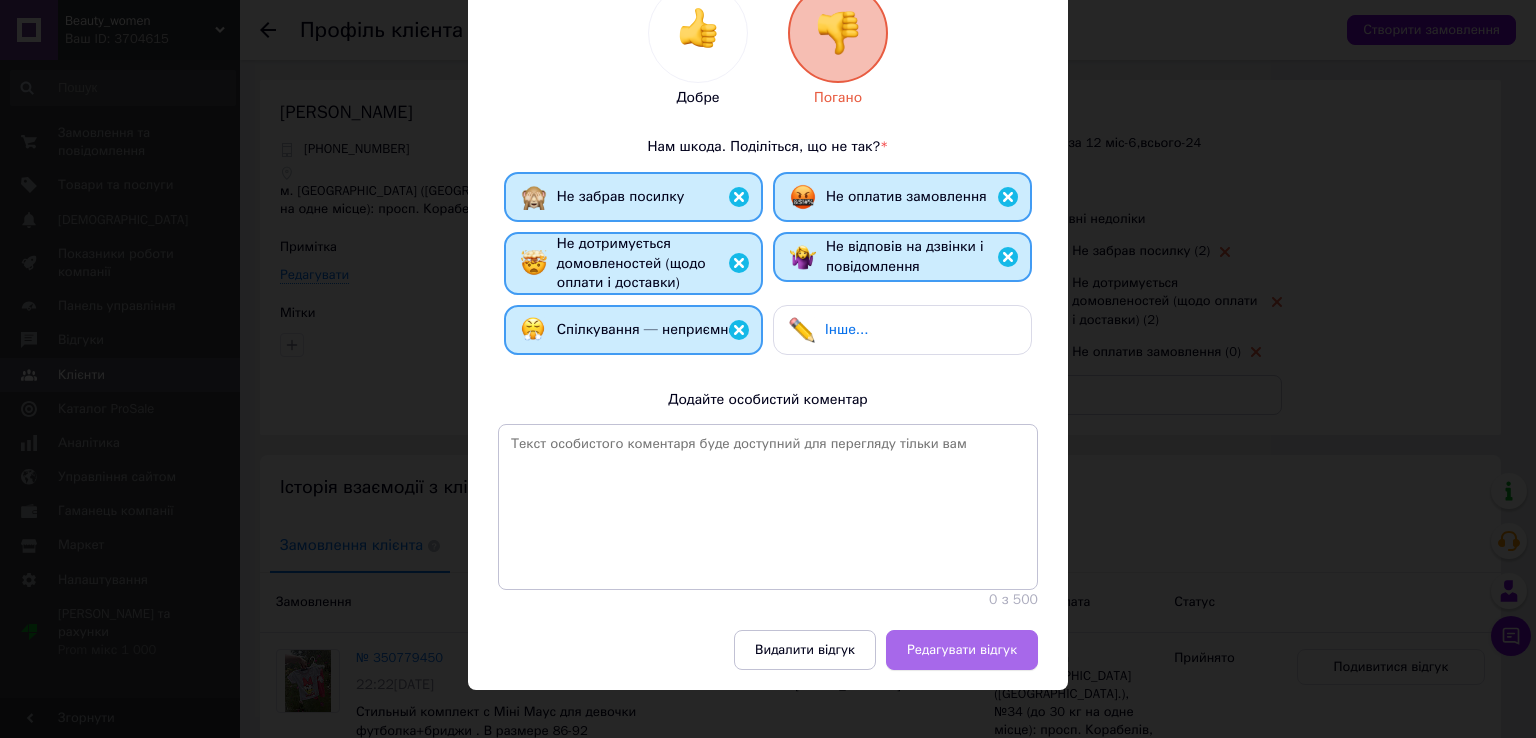 click on "Редагувати відгук" at bounding box center [962, 650] 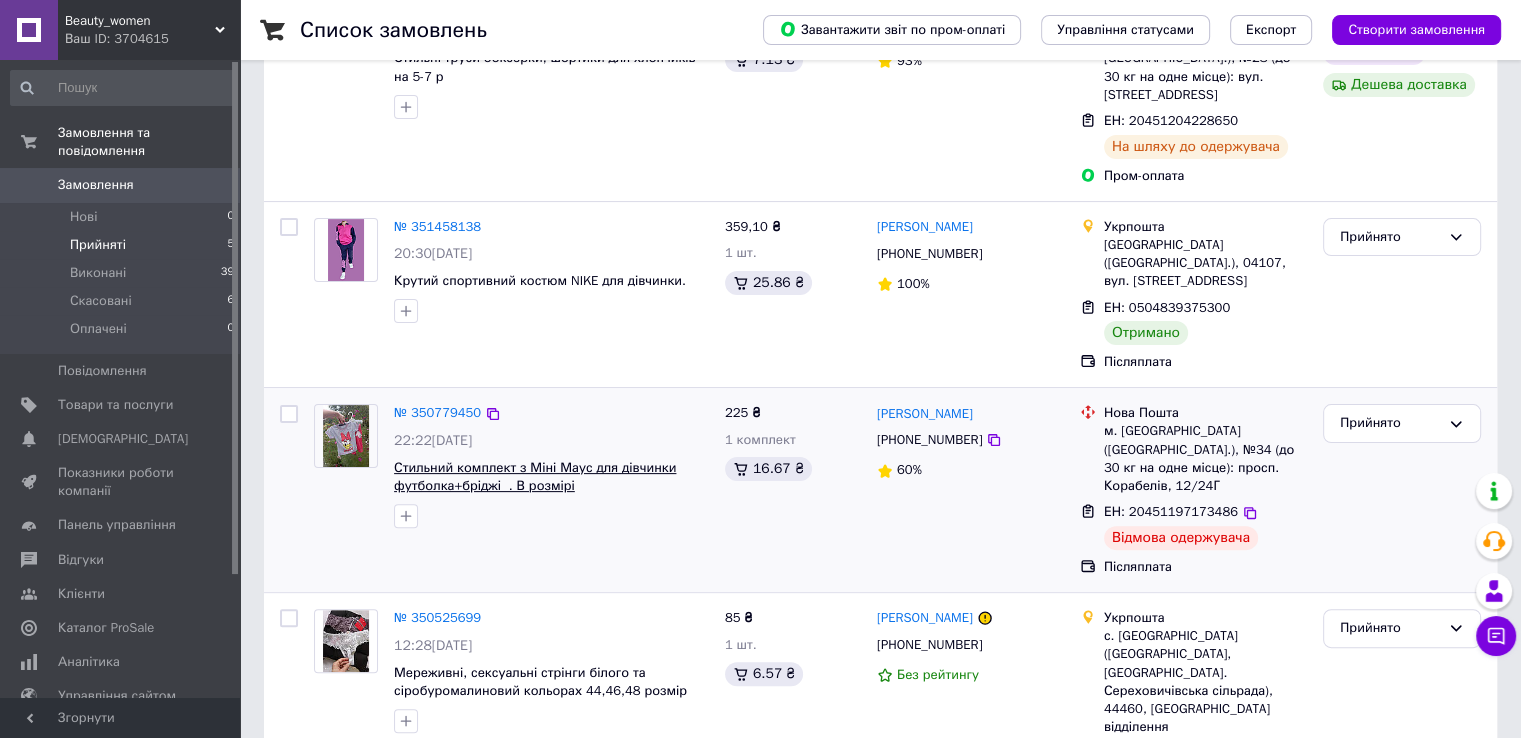 scroll, scrollTop: 473, scrollLeft: 0, axis: vertical 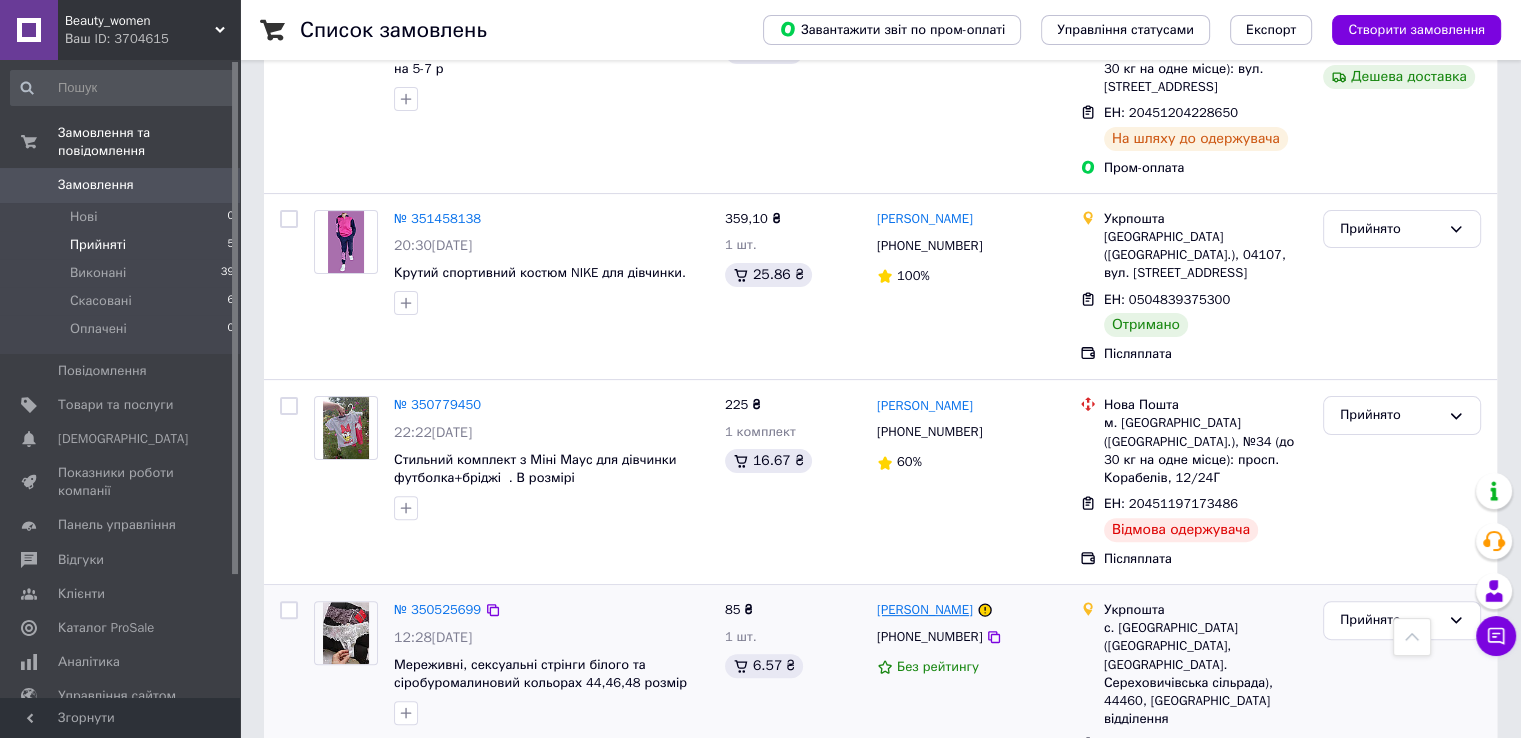 click on "[PERSON_NAME]" at bounding box center (925, 610) 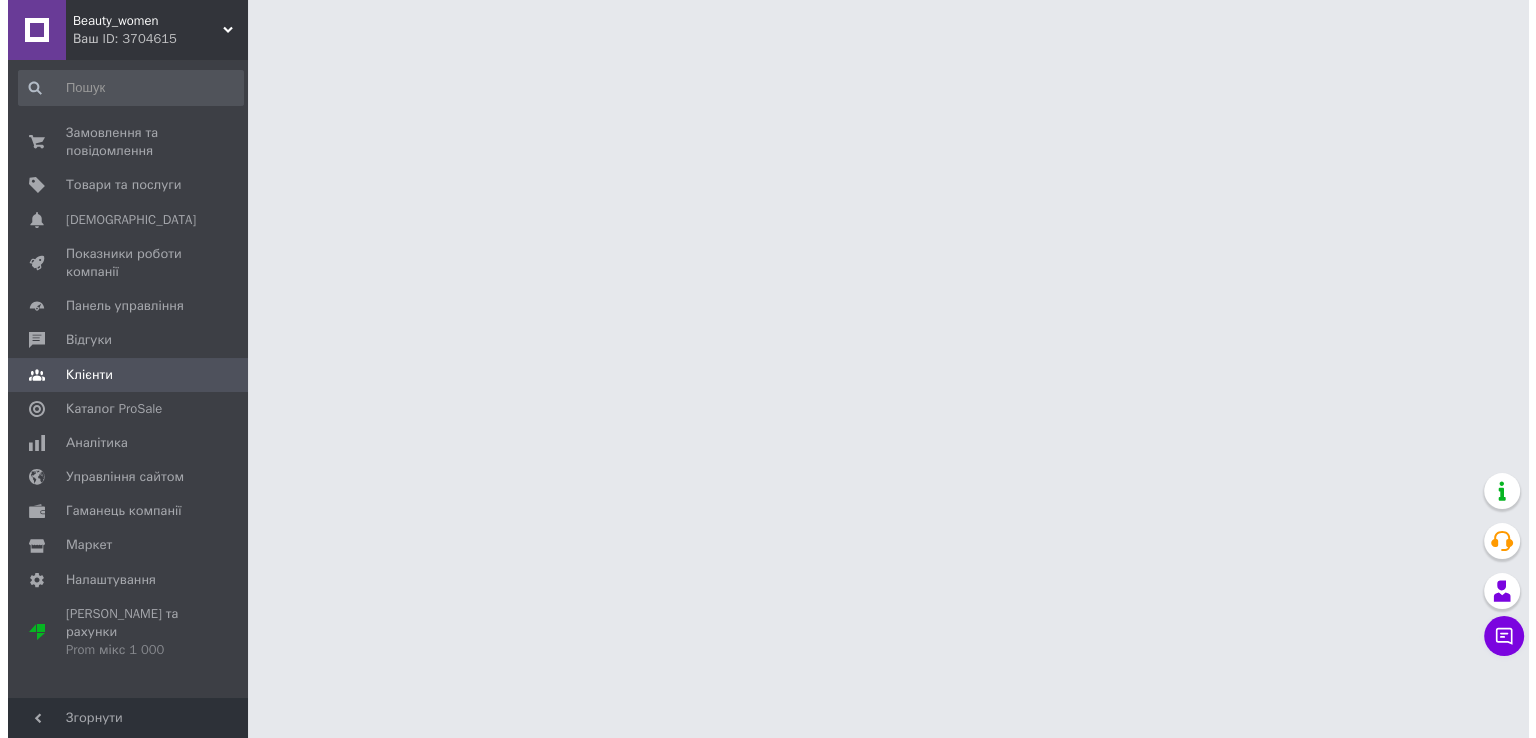 scroll, scrollTop: 0, scrollLeft: 0, axis: both 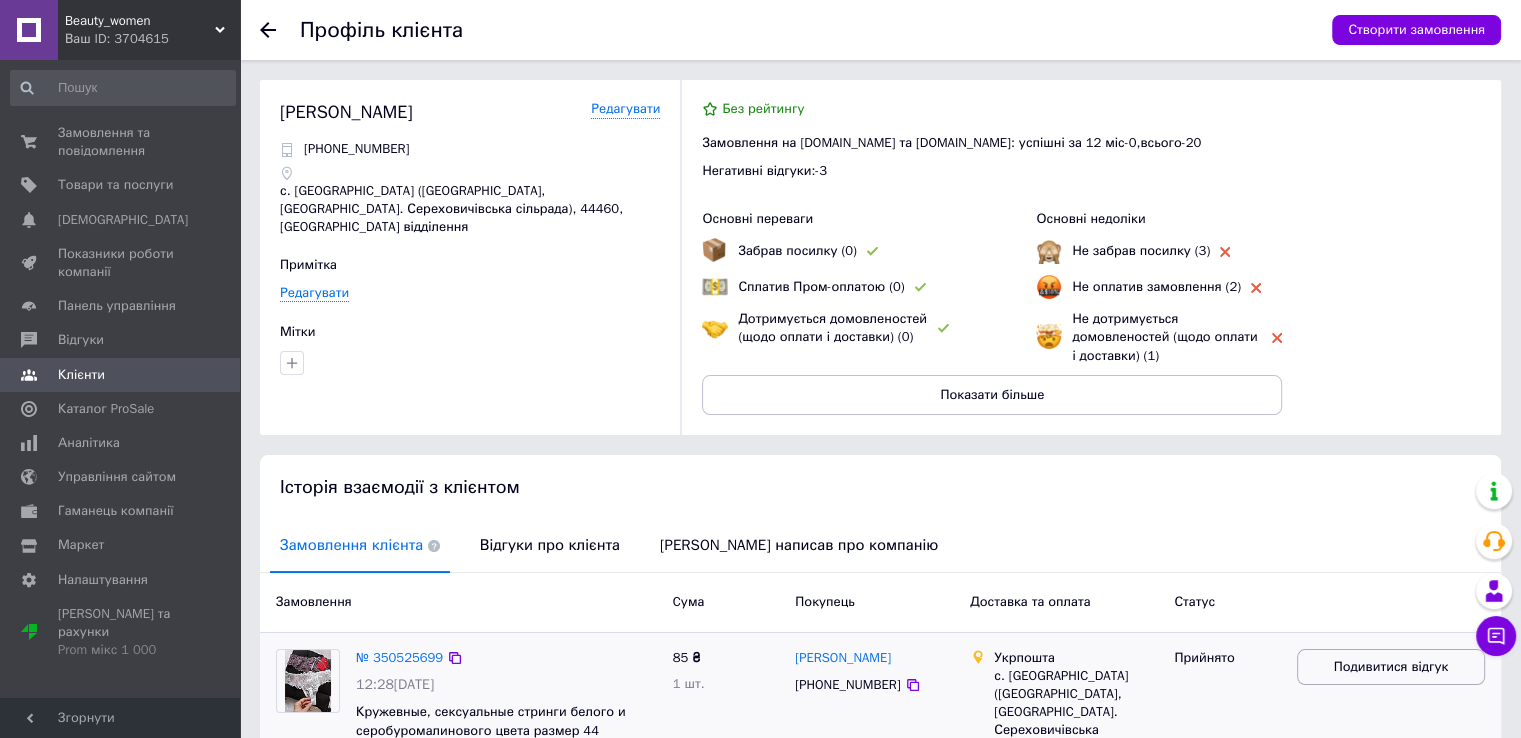 click on "Подивитися відгук" at bounding box center [1391, 667] 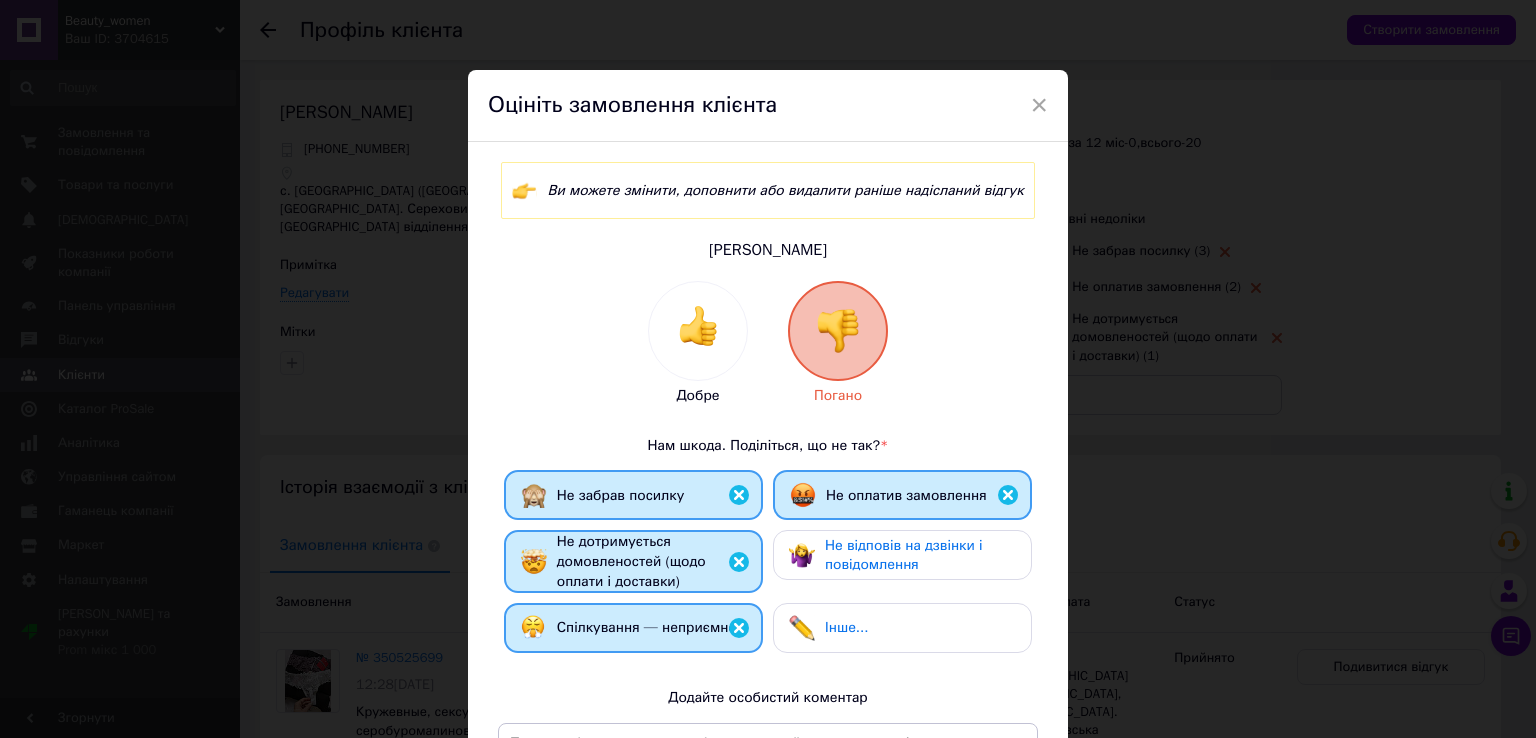 click on "Не відповів на дзвінки і повідомлення" at bounding box center [920, 555] 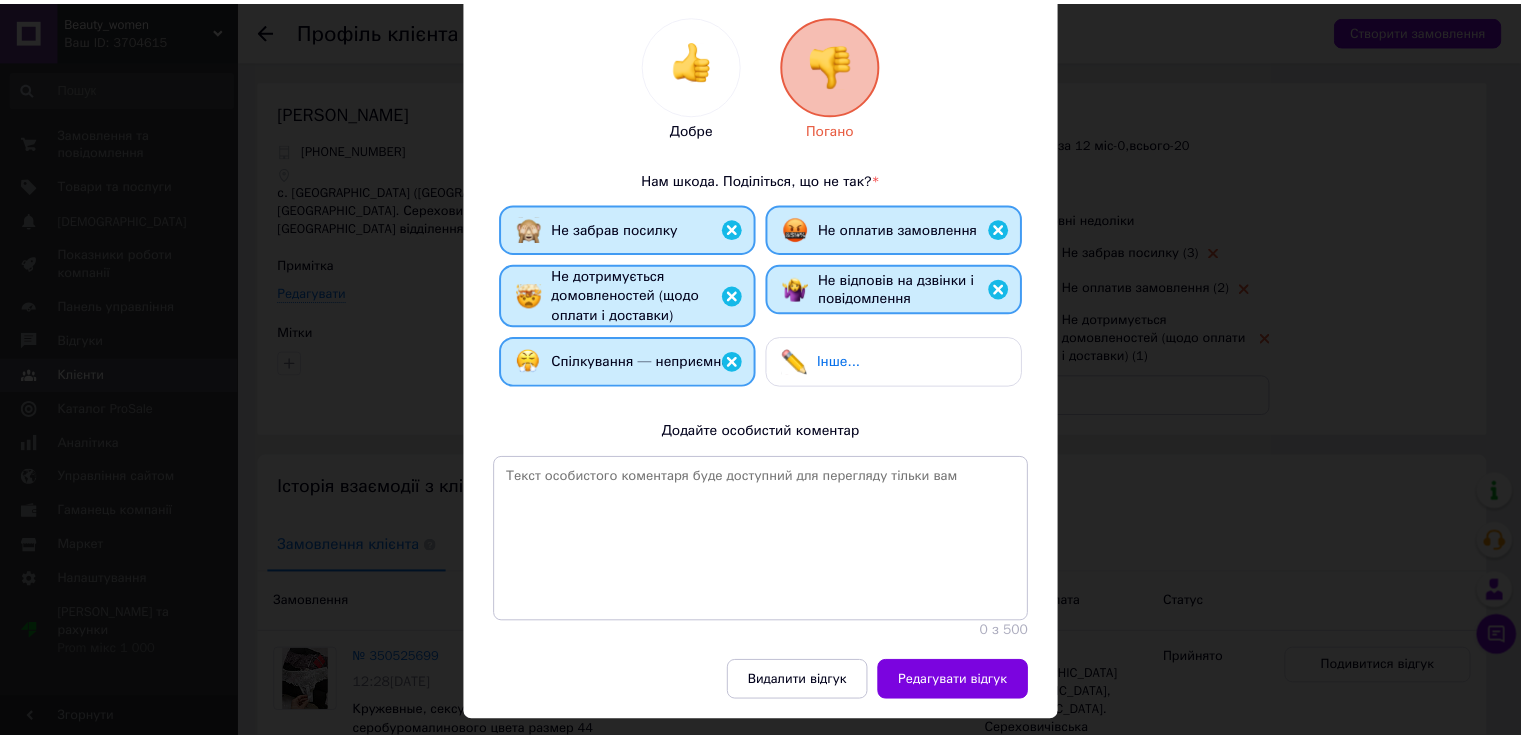 scroll, scrollTop: 300, scrollLeft: 0, axis: vertical 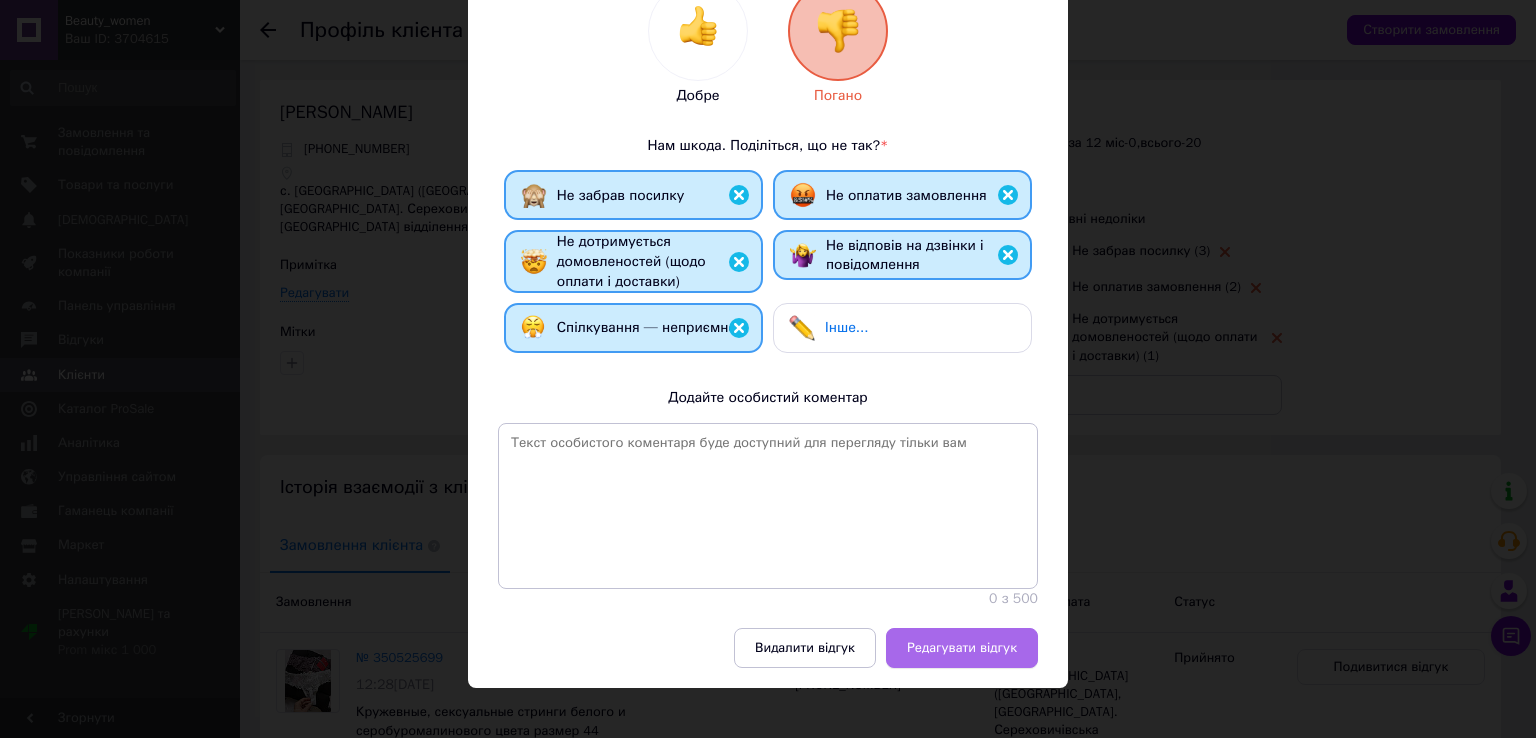 click on "Редагувати відгук" at bounding box center [962, 648] 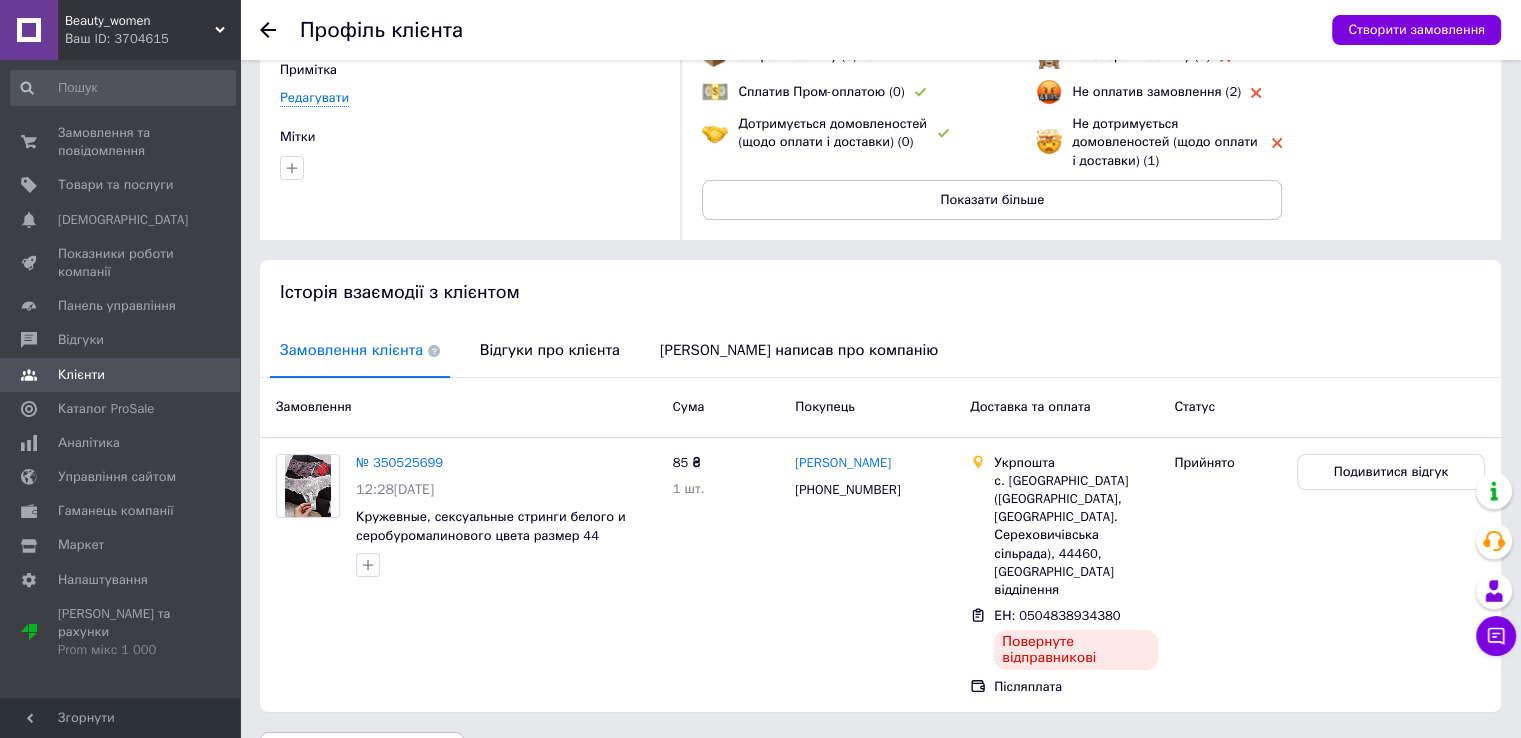 scroll, scrollTop: 212, scrollLeft: 0, axis: vertical 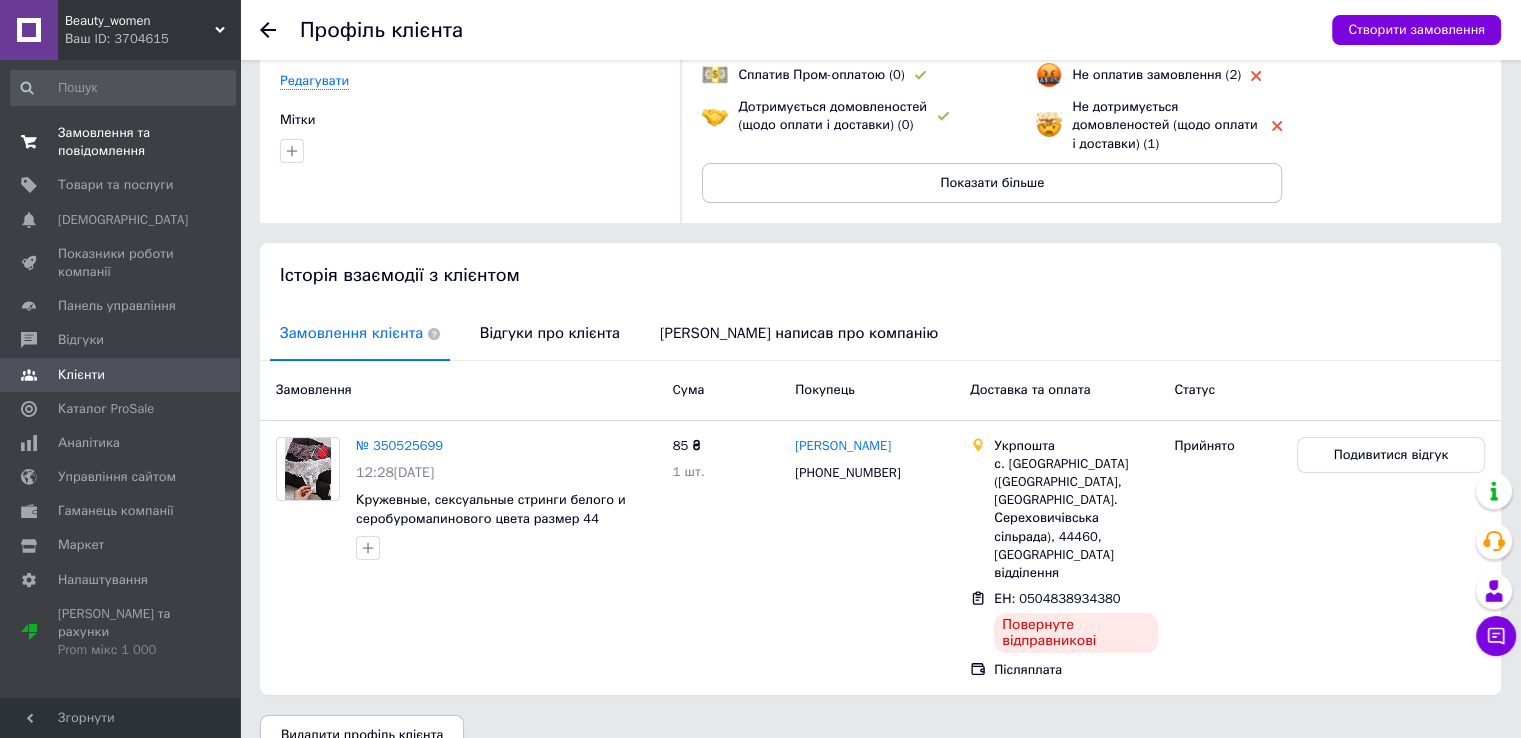 click on "Замовлення та повідомлення" at bounding box center [121, 142] 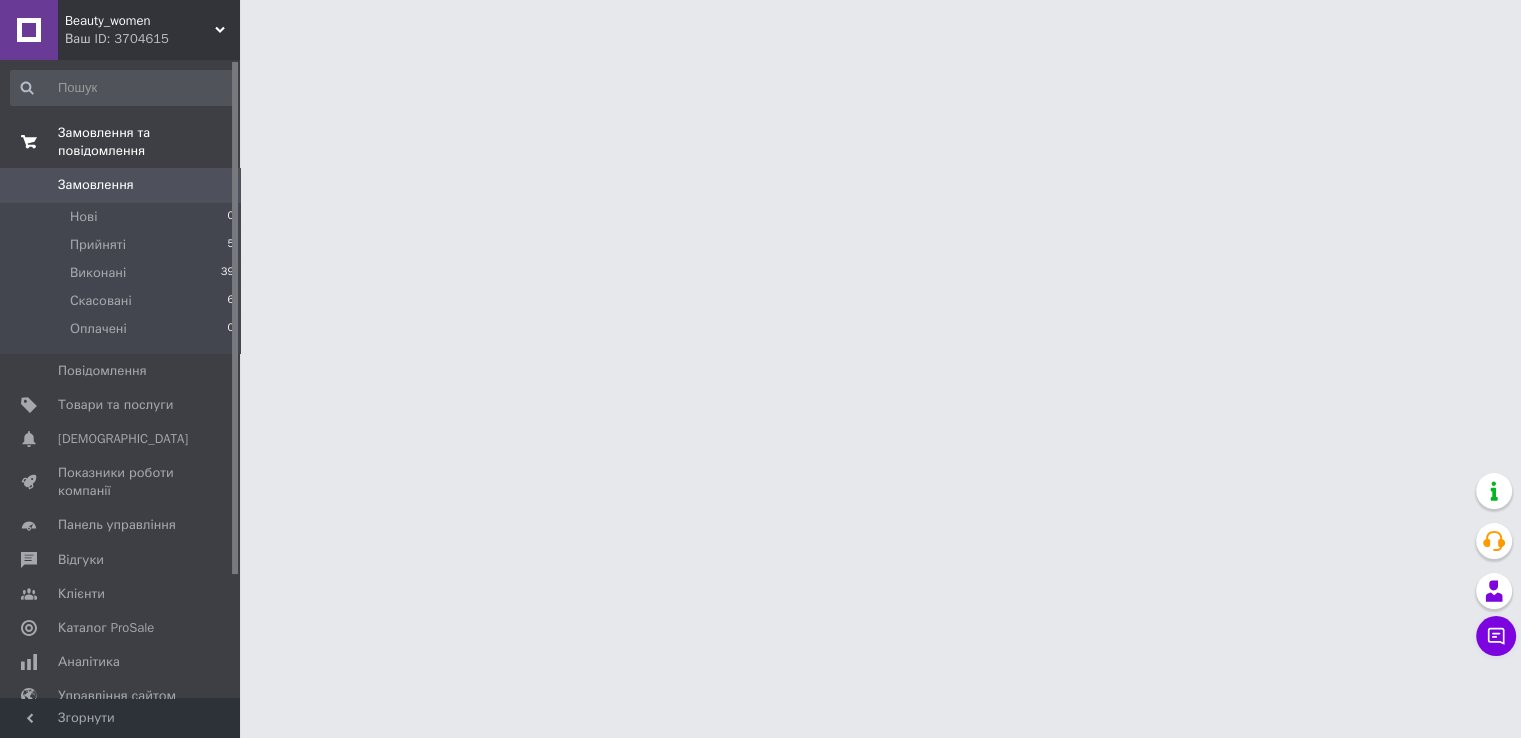 scroll, scrollTop: 0, scrollLeft: 0, axis: both 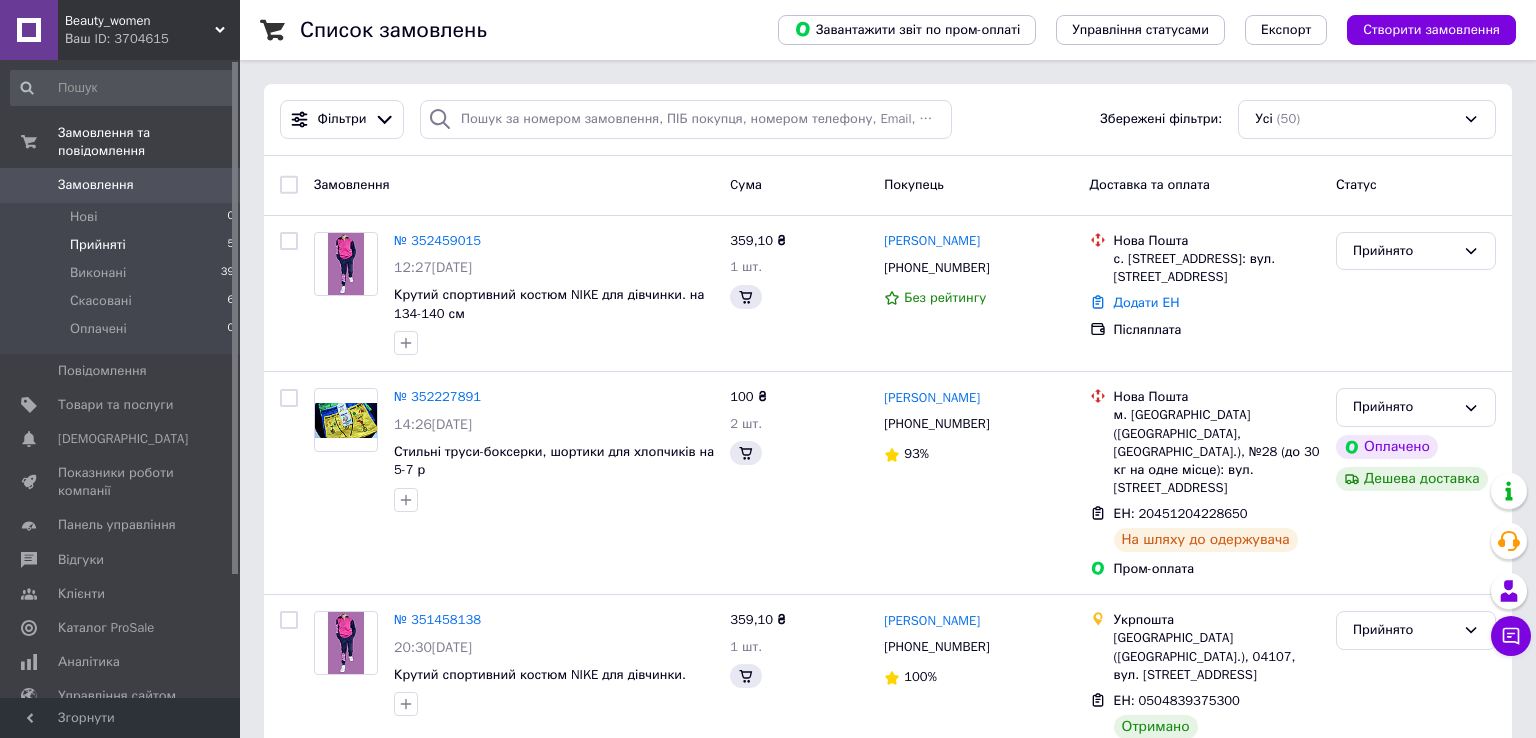 click on "Прийняті 5" at bounding box center [123, 245] 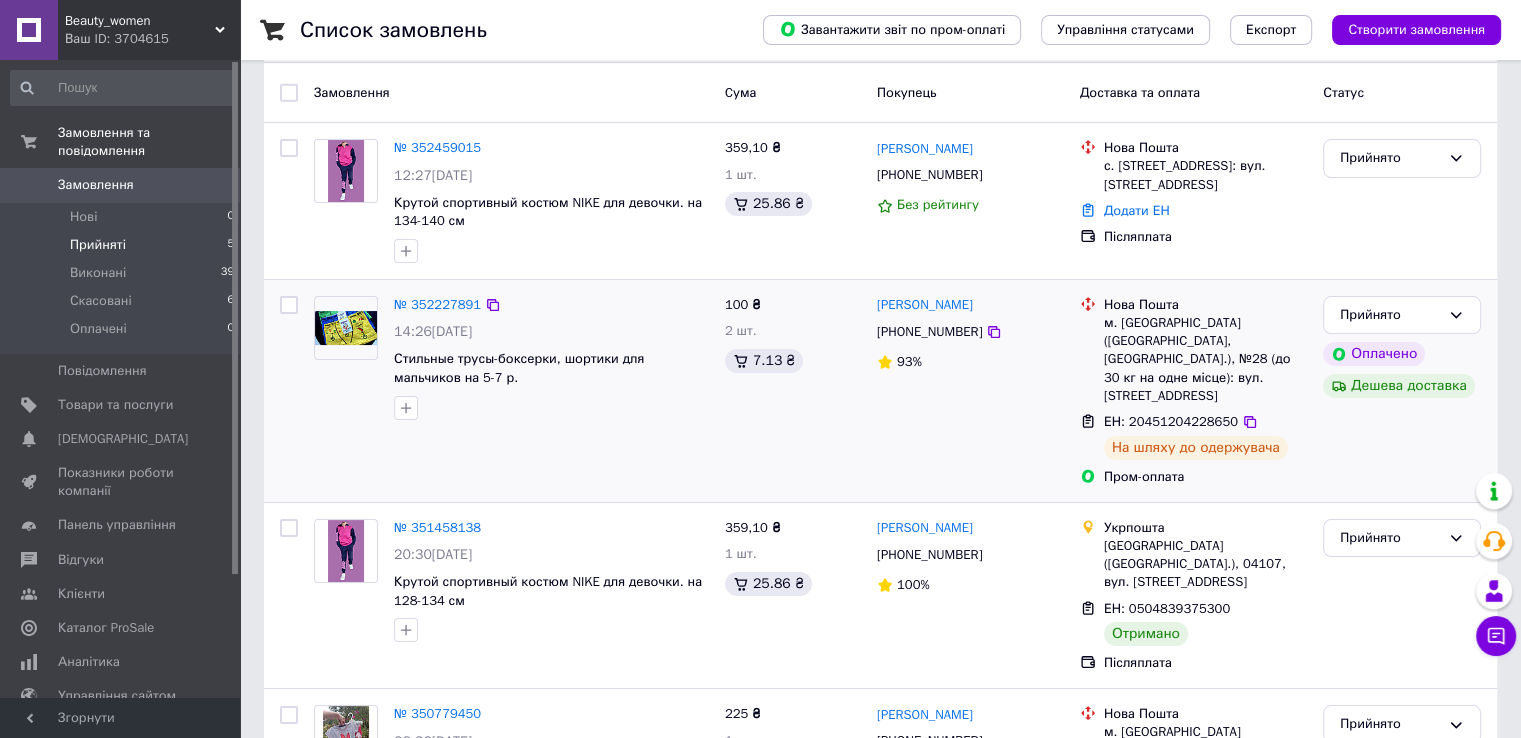 scroll, scrollTop: 200, scrollLeft: 0, axis: vertical 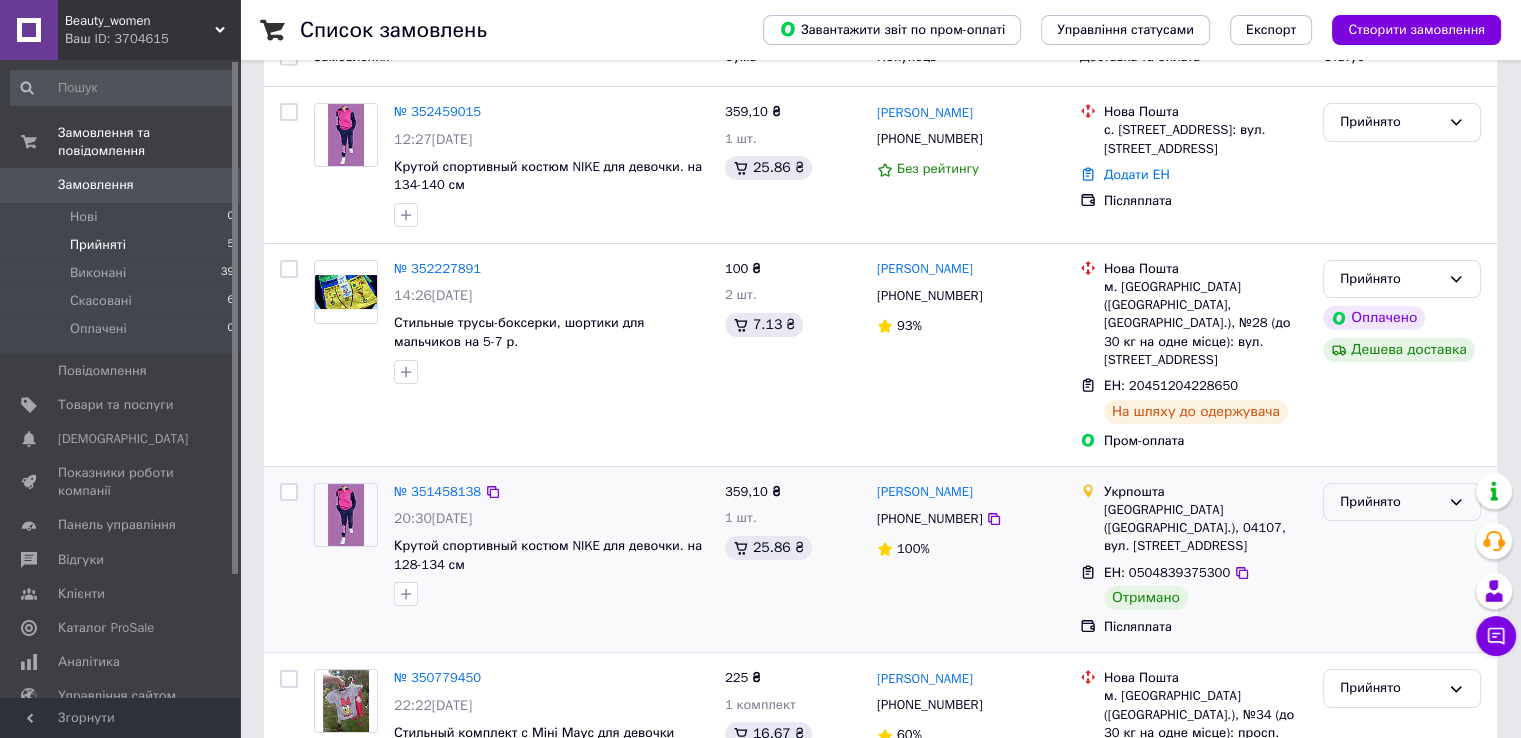 click 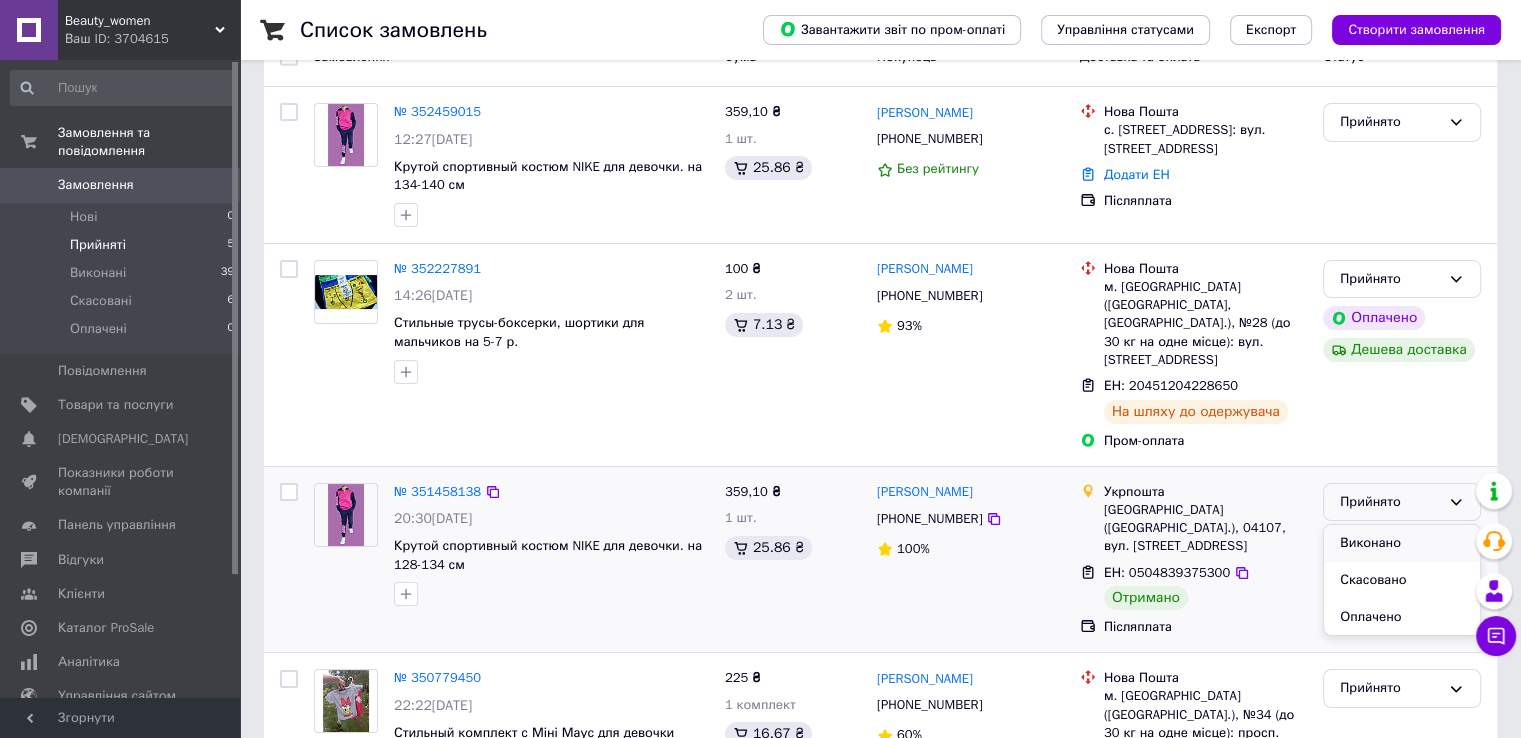 click on "Виконано" at bounding box center (1402, 543) 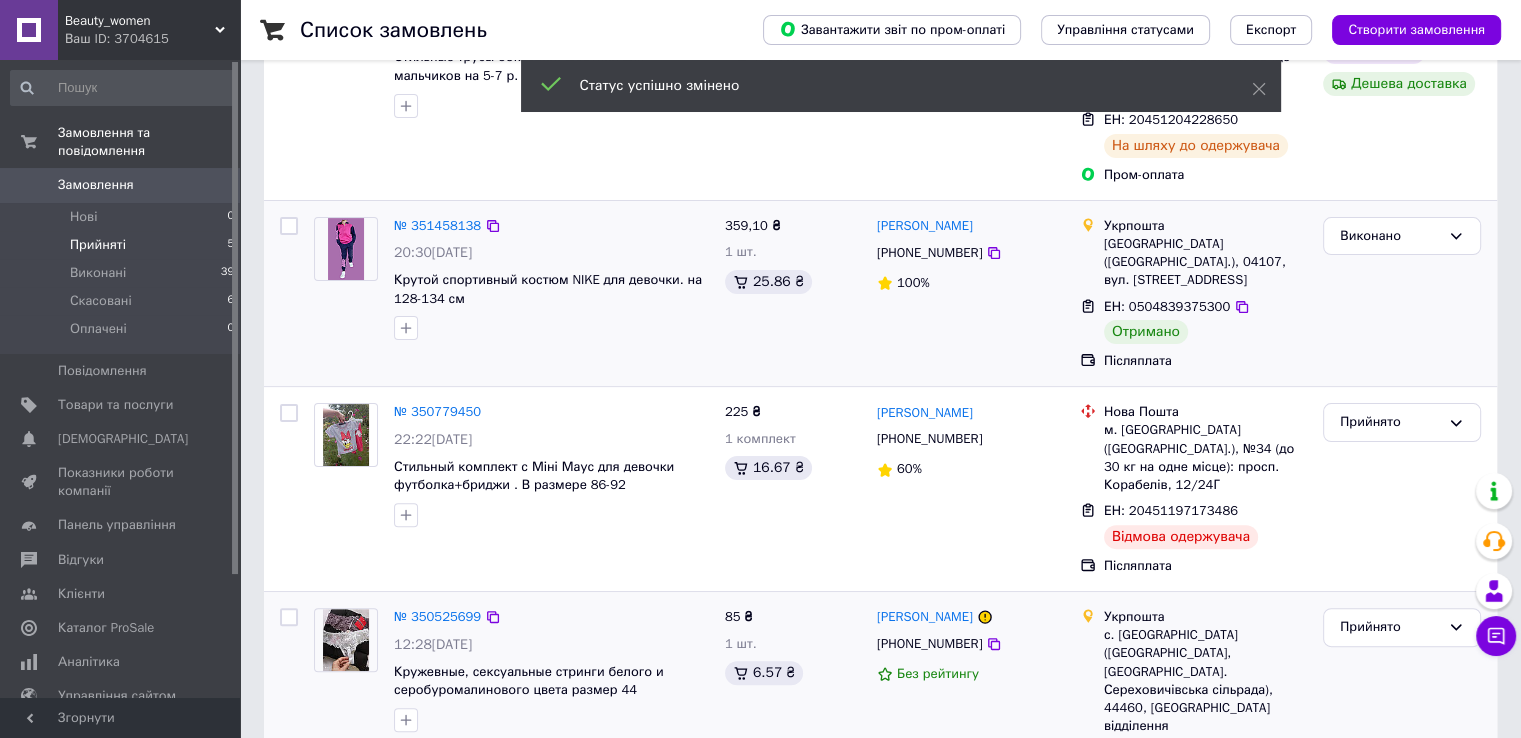 scroll, scrollTop: 473, scrollLeft: 0, axis: vertical 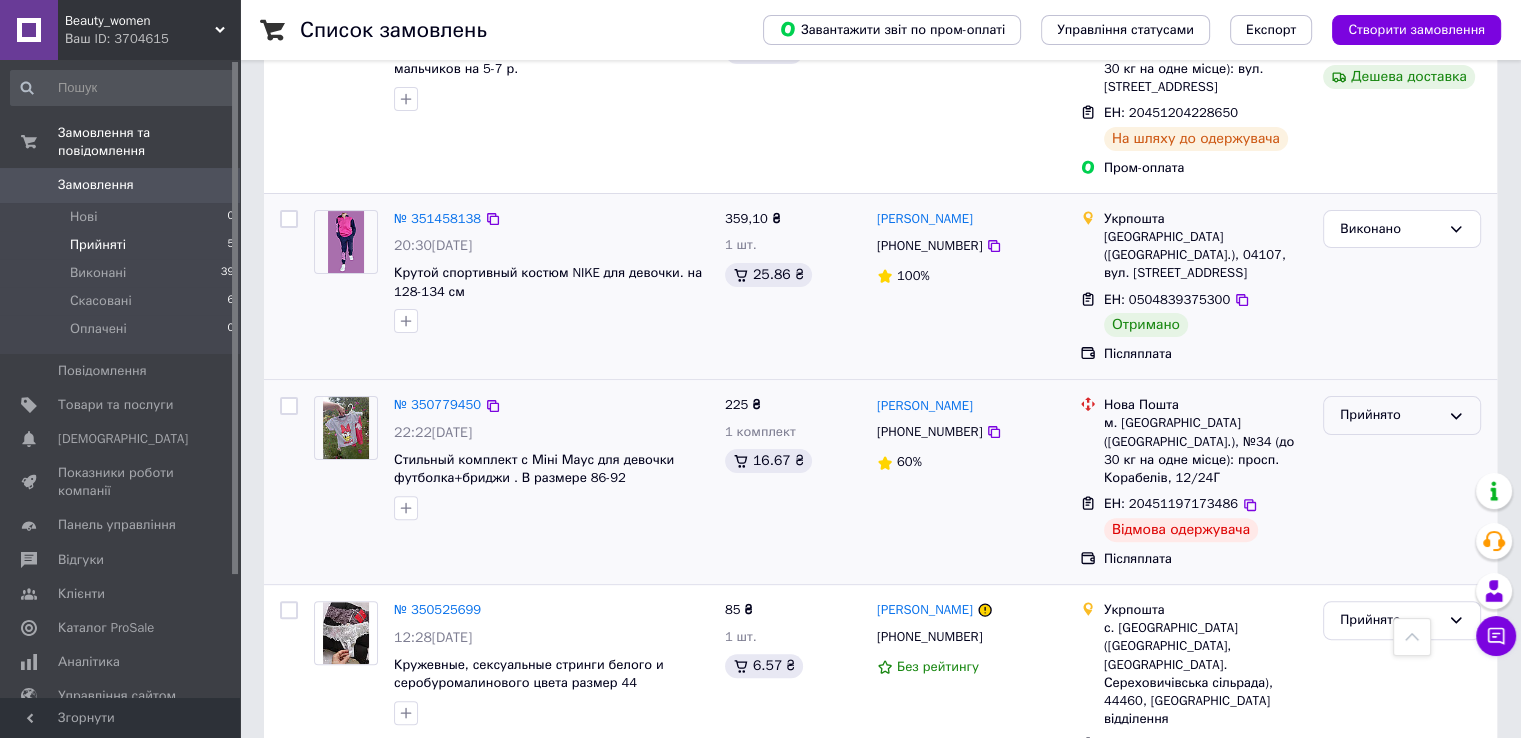 click 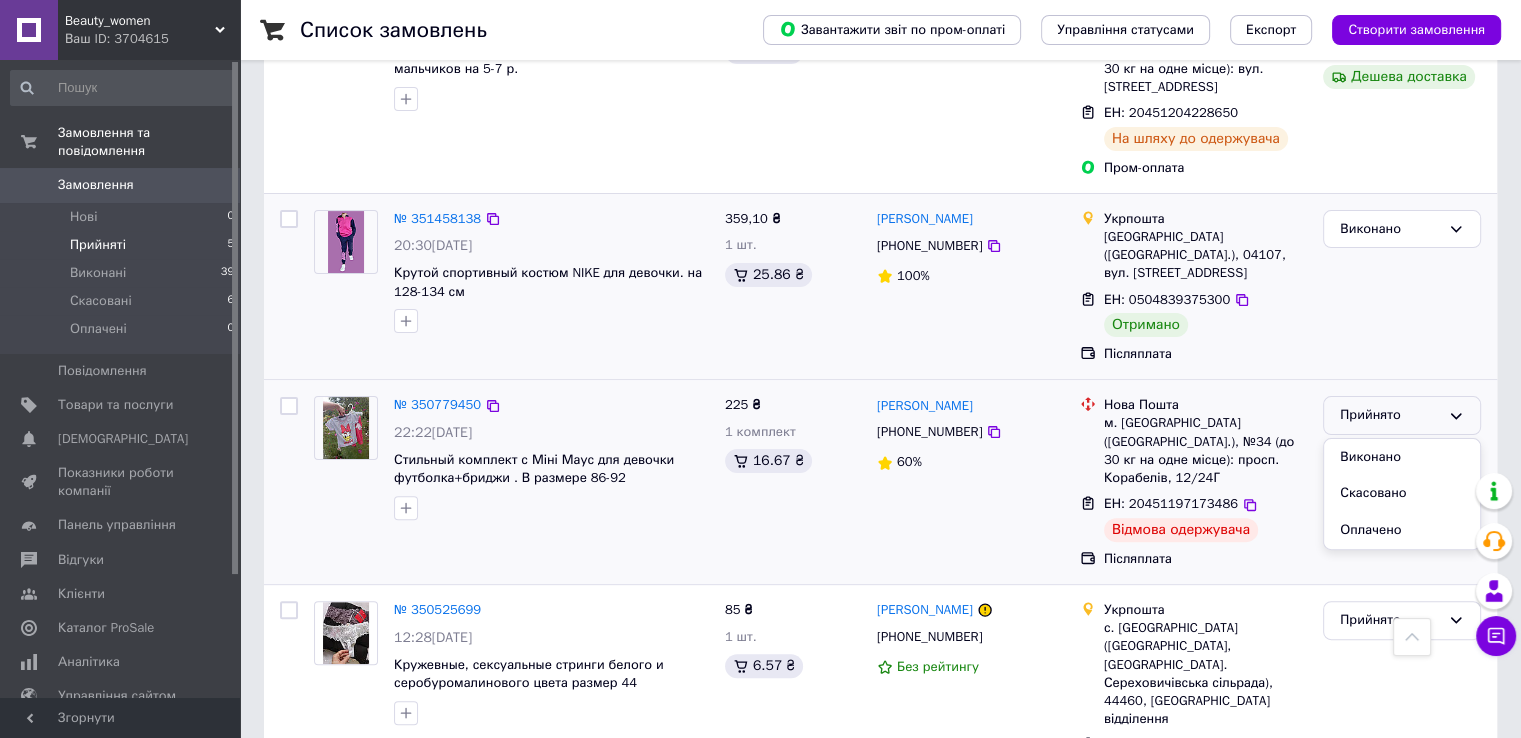 click 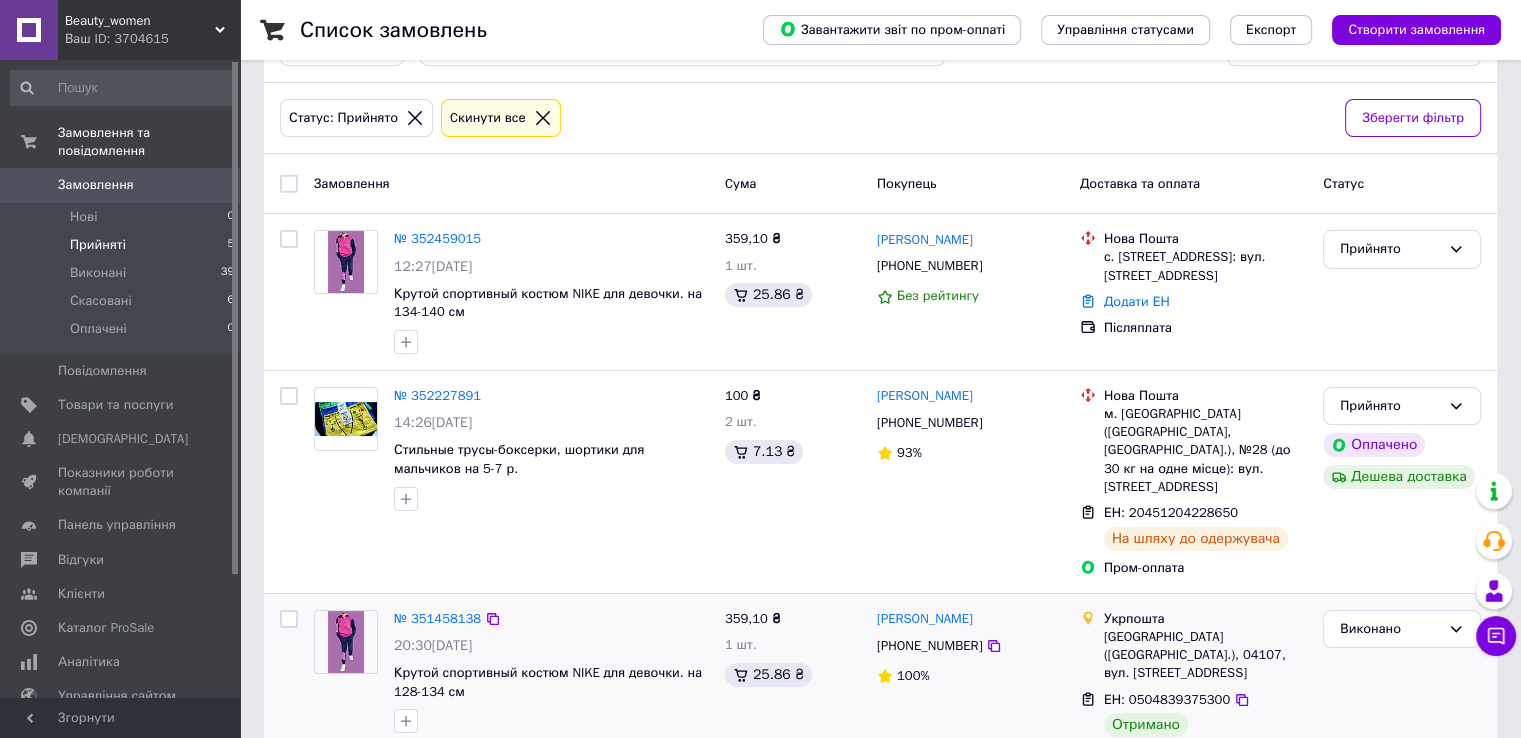 scroll, scrollTop: 0, scrollLeft: 0, axis: both 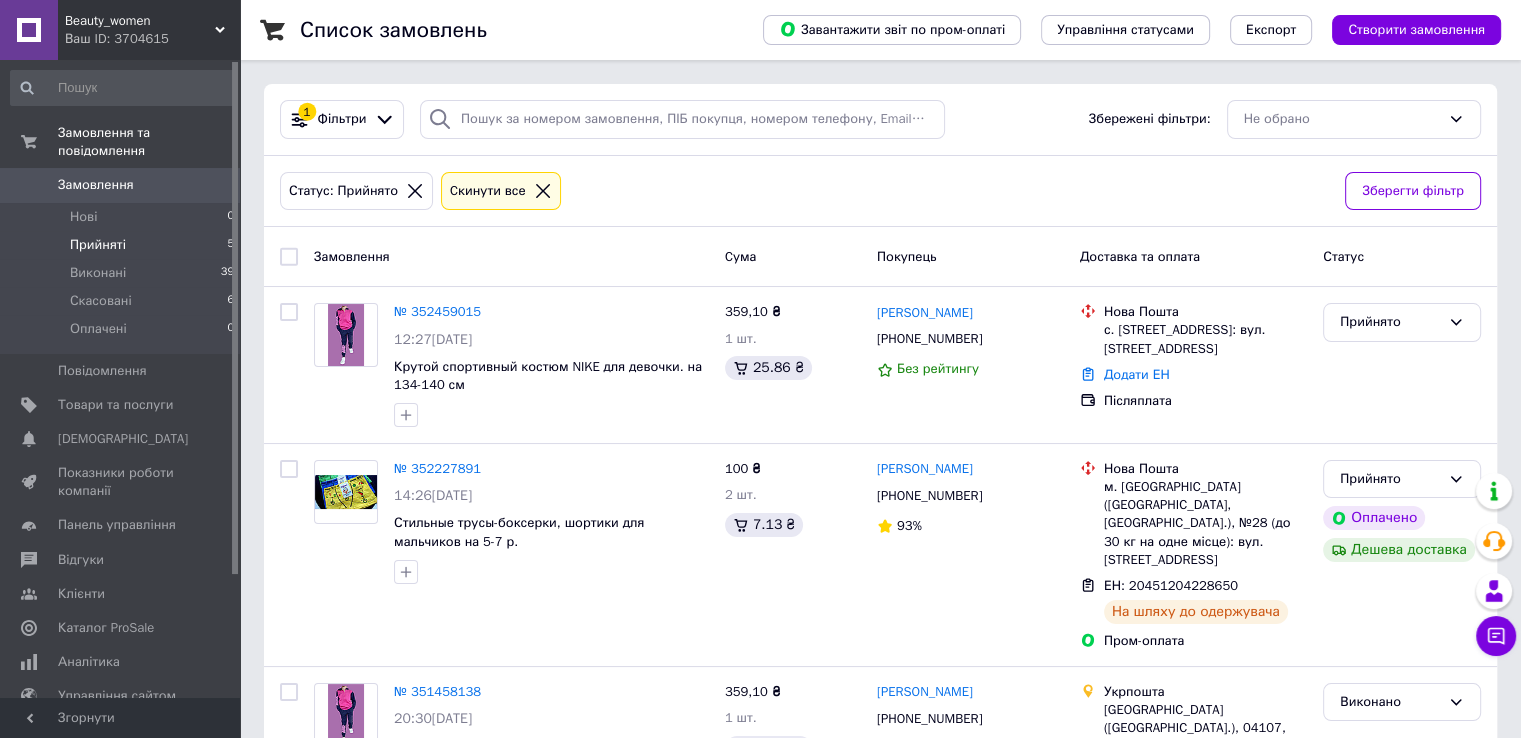 click on "Замовлення" at bounding box center (96, 185) 